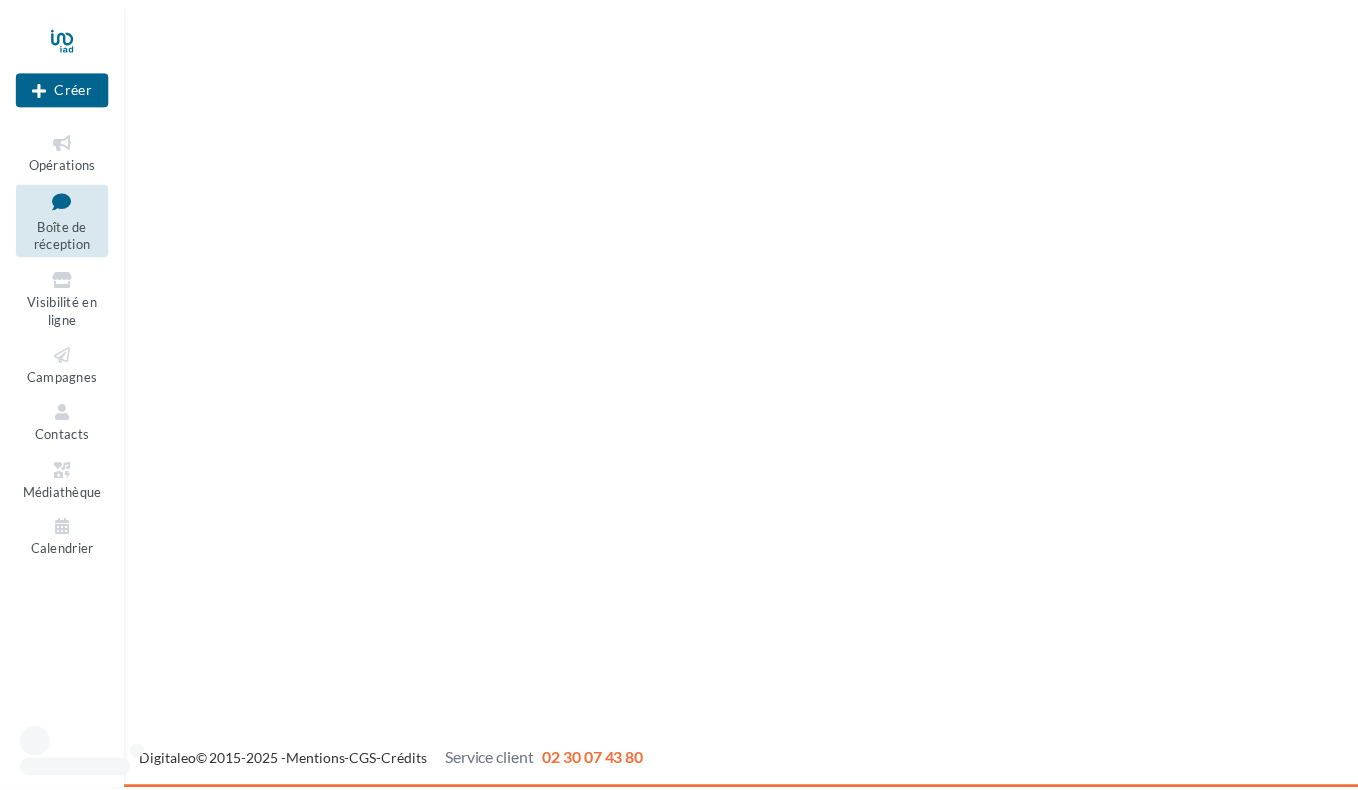 scroll, scrollTop: 0, scrollLeft: 0, axis: both 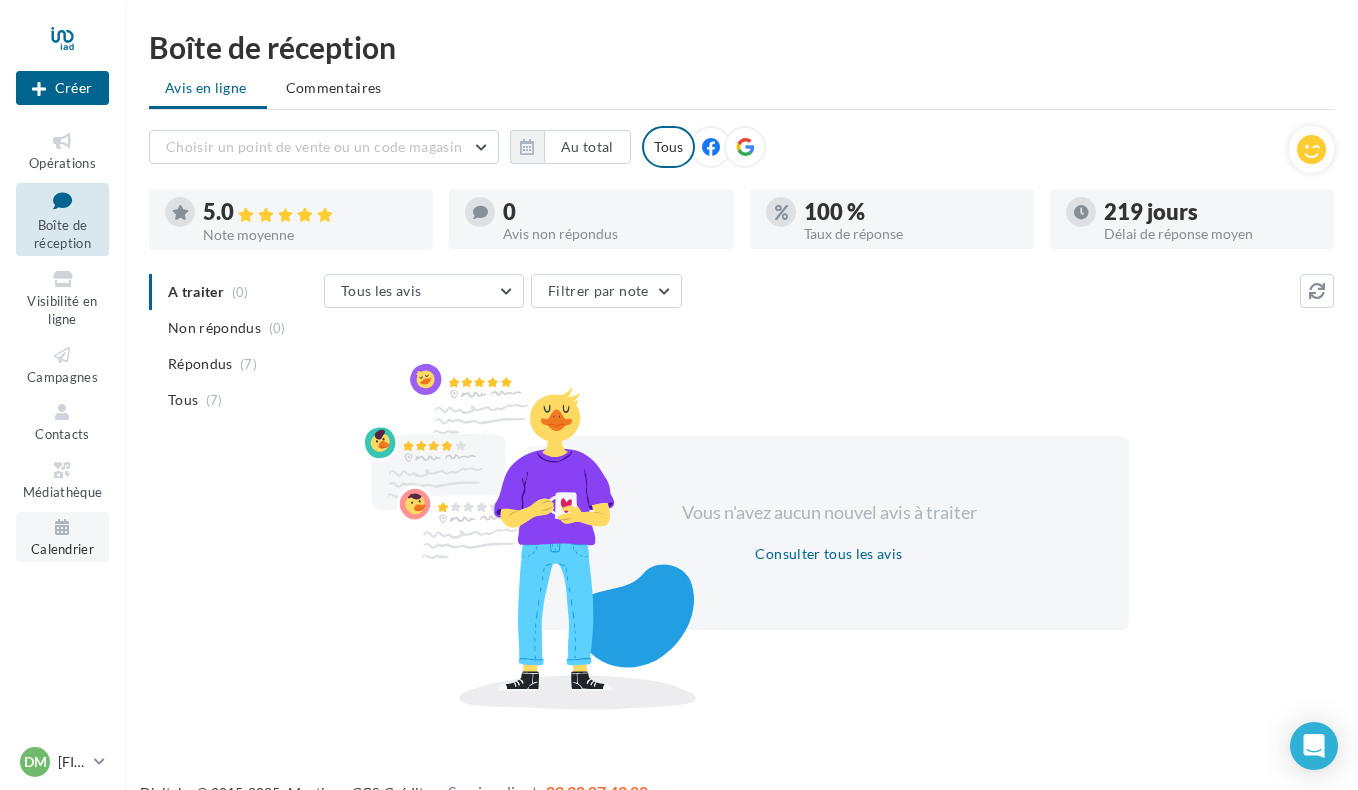 click on "Calendrier" at bounding box center [62, 549] 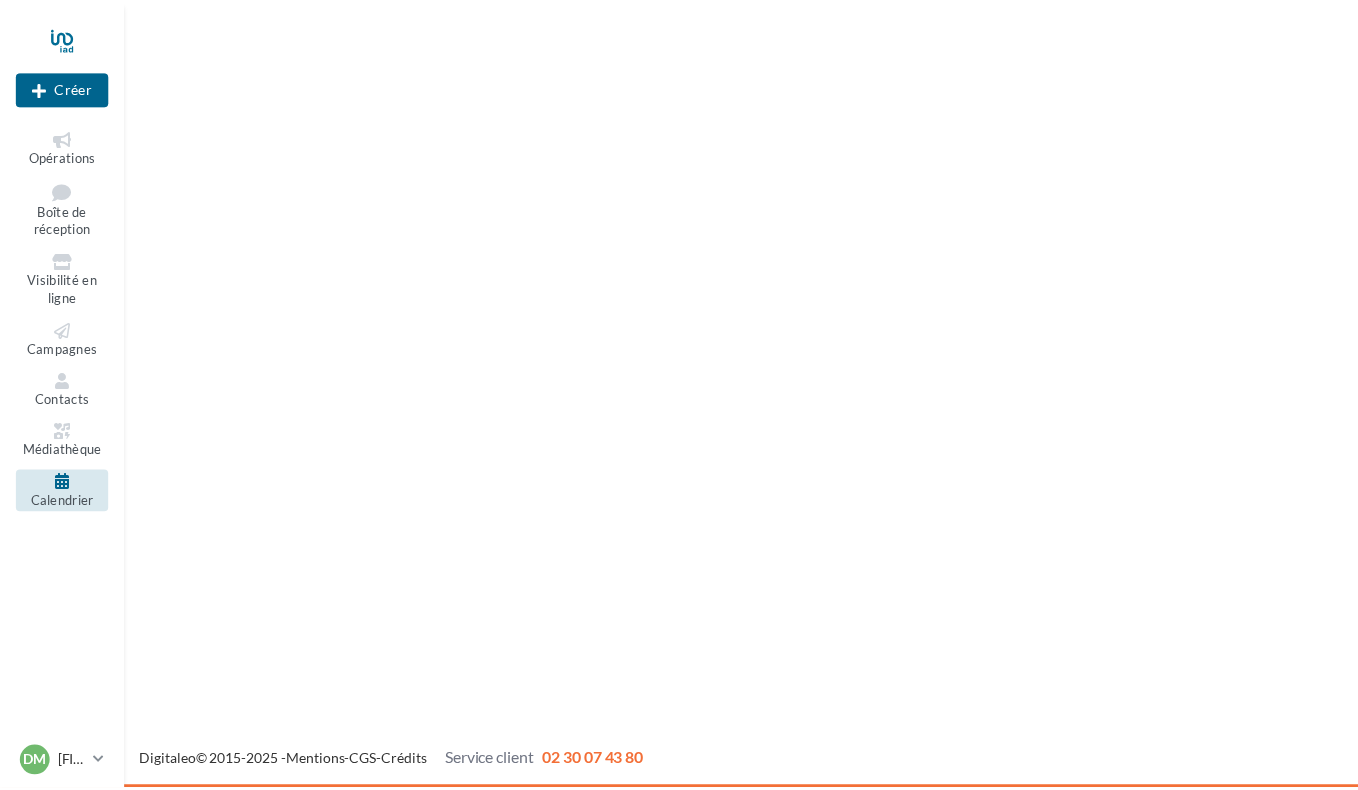 scroll, scrollTop: 0, scrollLeft: 0, axis: both 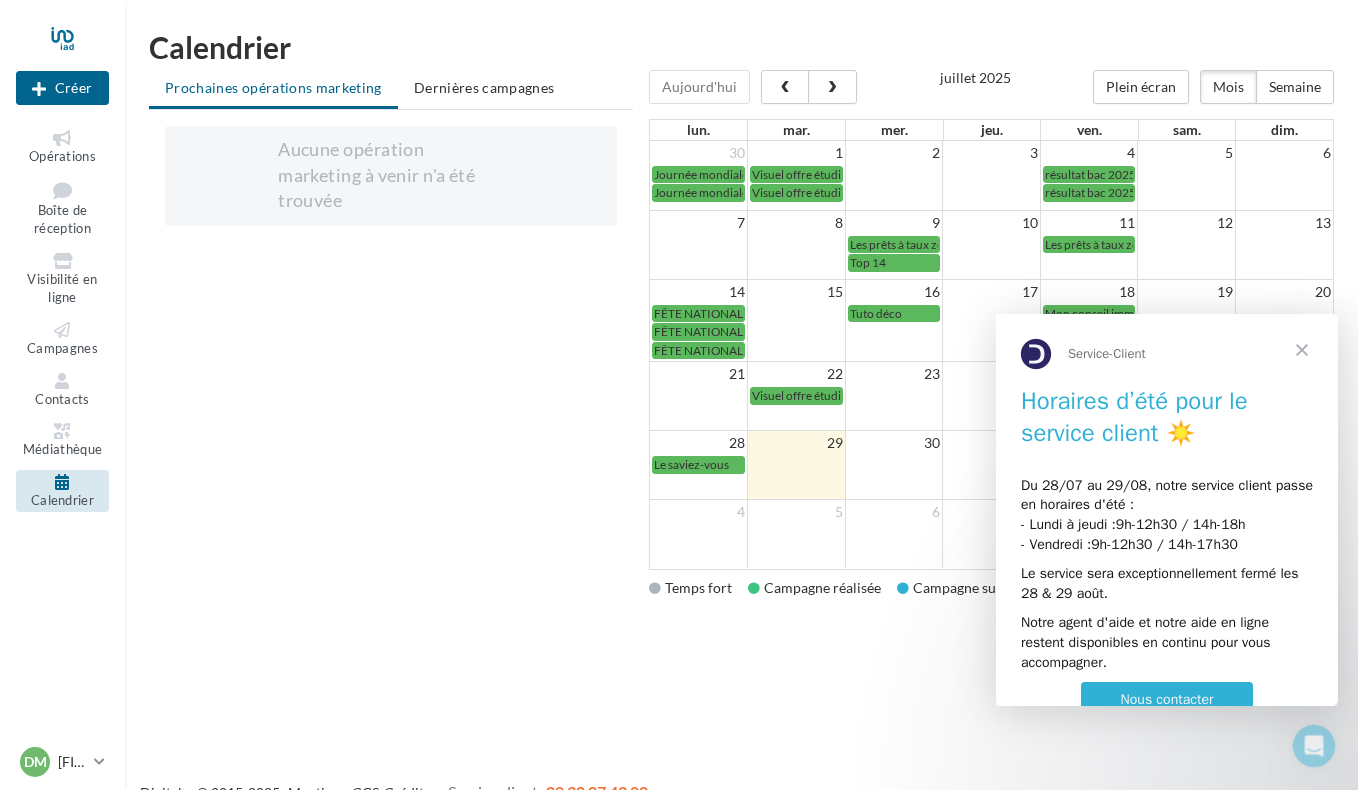 click on "Nouvelle campagne
Créer
Opérations
Boîte de réception
Visibilité en ligne
Campagnes
Contacts
Médiathèque
Calendrier" at bounding box center [679, 427] 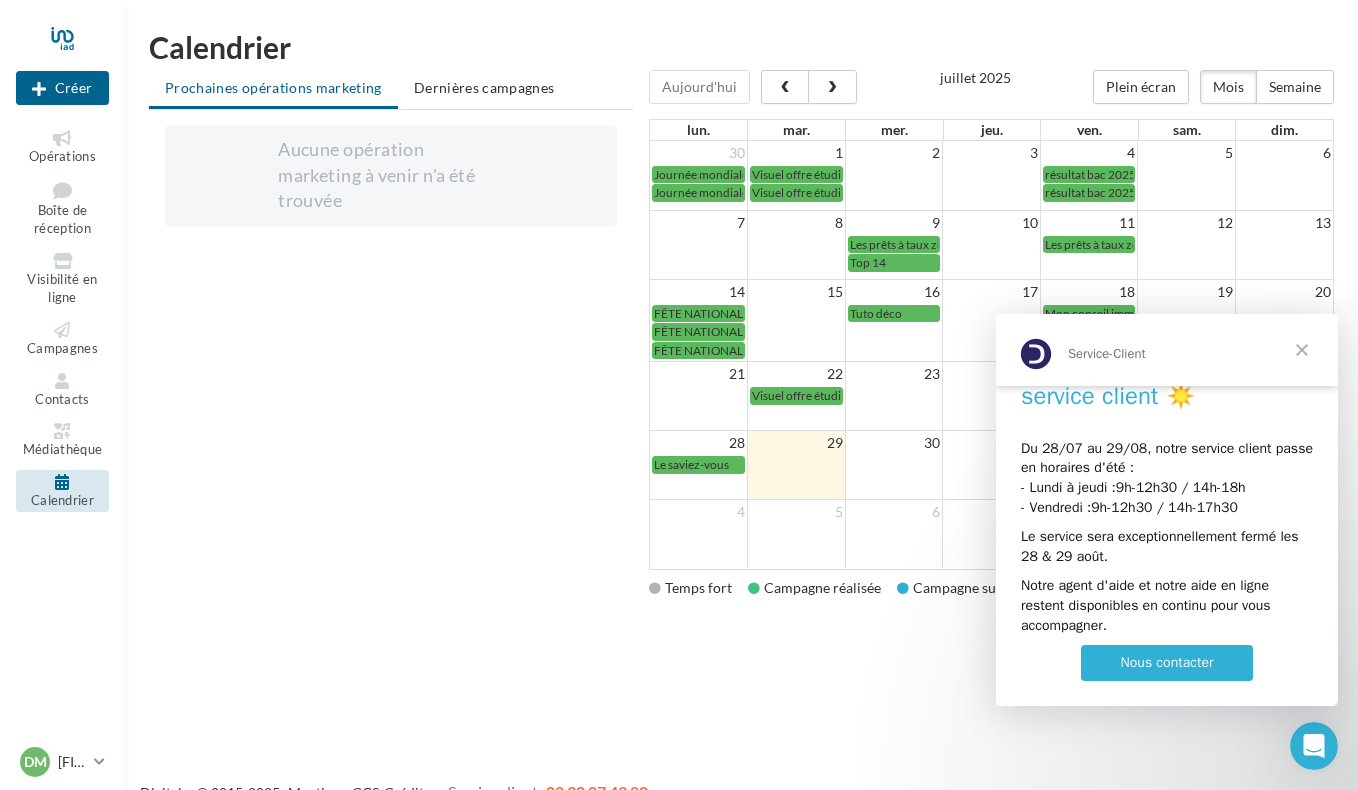 click on "Nouvelle campagne
Créer
Opérations
Boîte de réception
Visibilité en ligne
Campagnes
Contacts
Médiathèque
Calendrier" at bounding box center (679, 427) 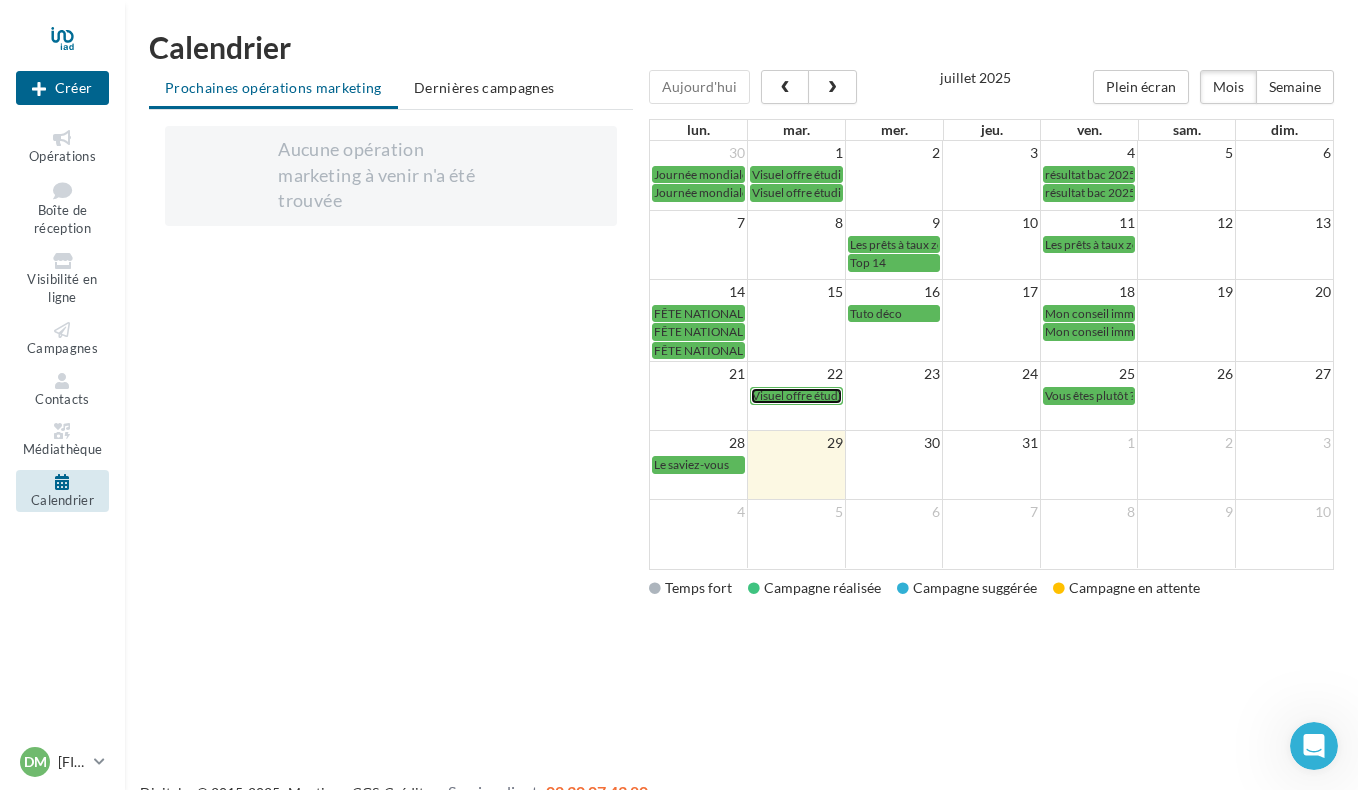 click on "Visuel offre étudiante n°3" at bounding box center (818, 395) 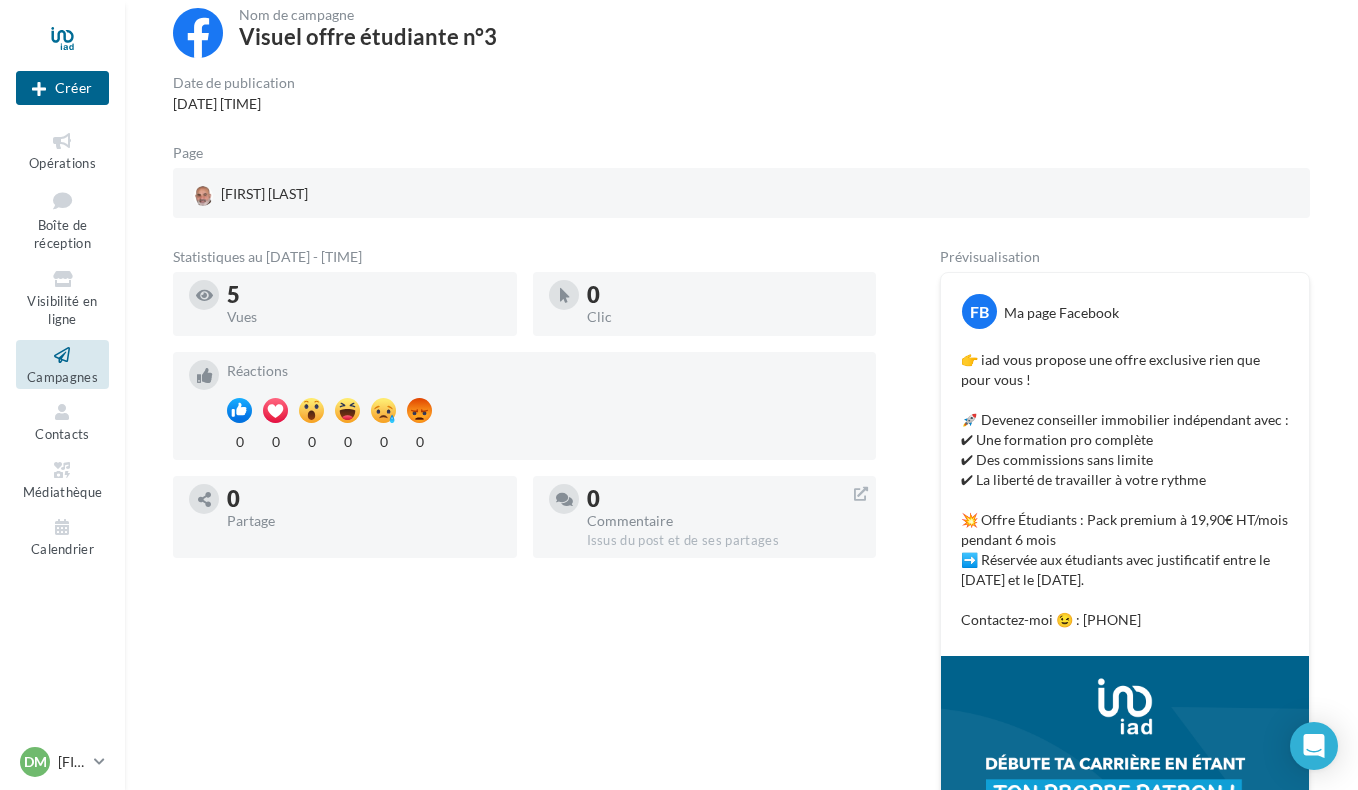 scroll, scrollTop: 81, scrollLeft: 0, axis: vertical 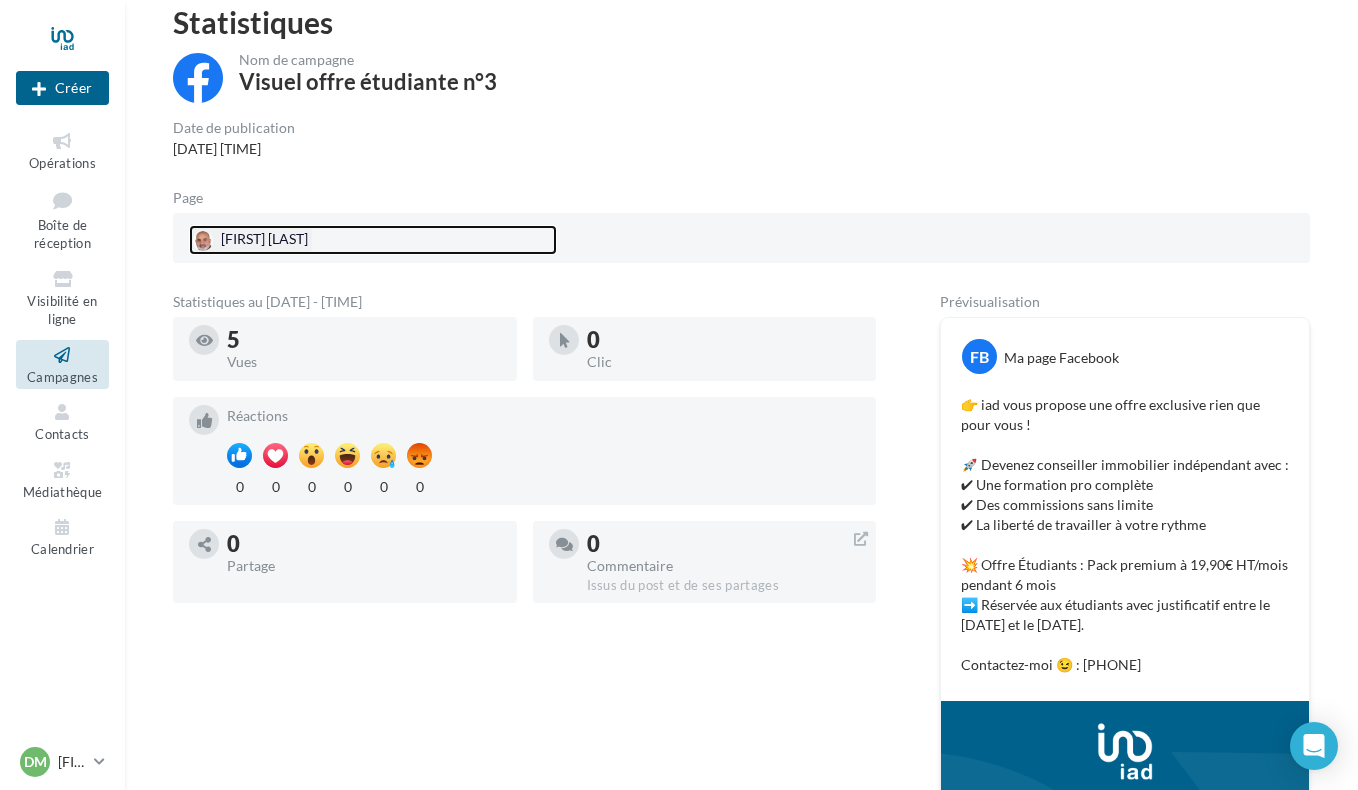 click on "Daoud Mihoubi" at bounding box center (250, 240) 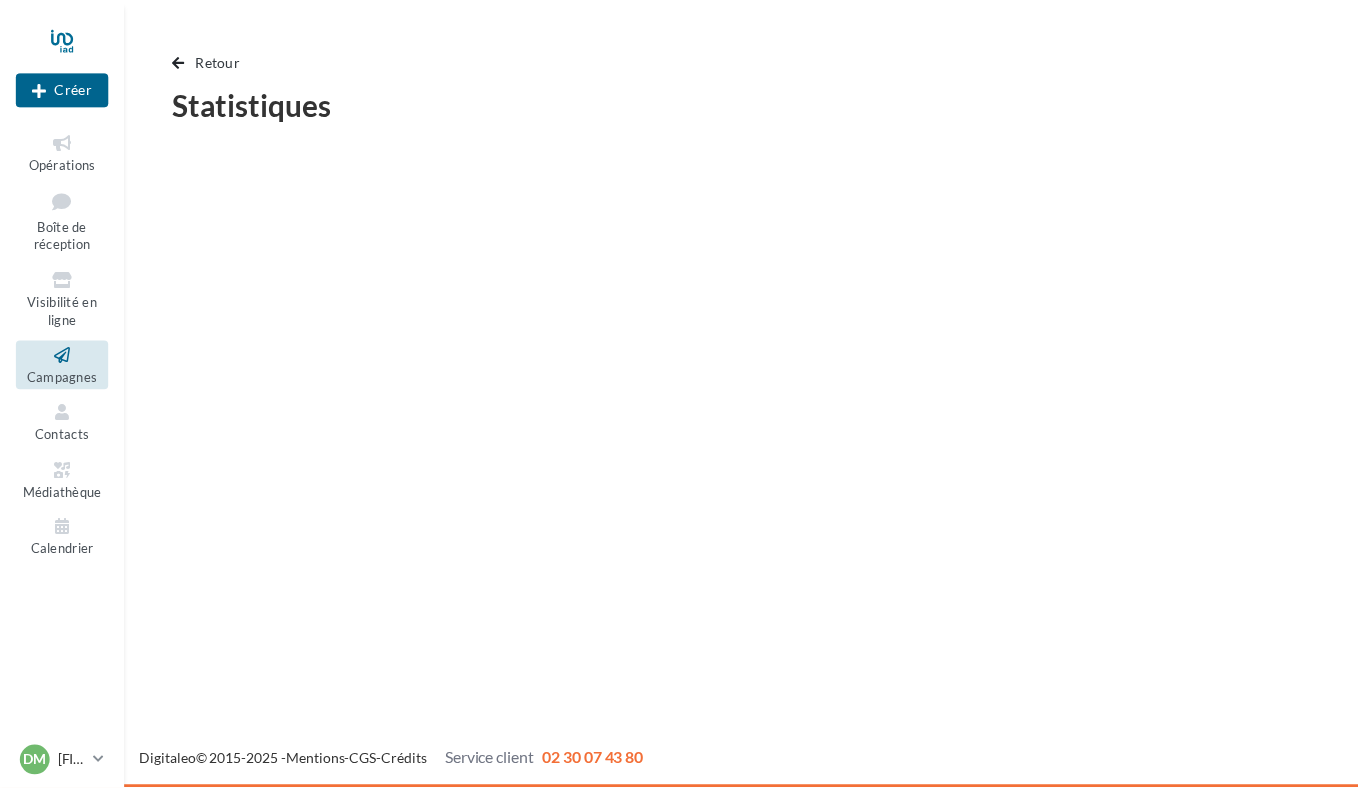 scroll, scrollTop: 0, scrollLeft: 0, axis: both 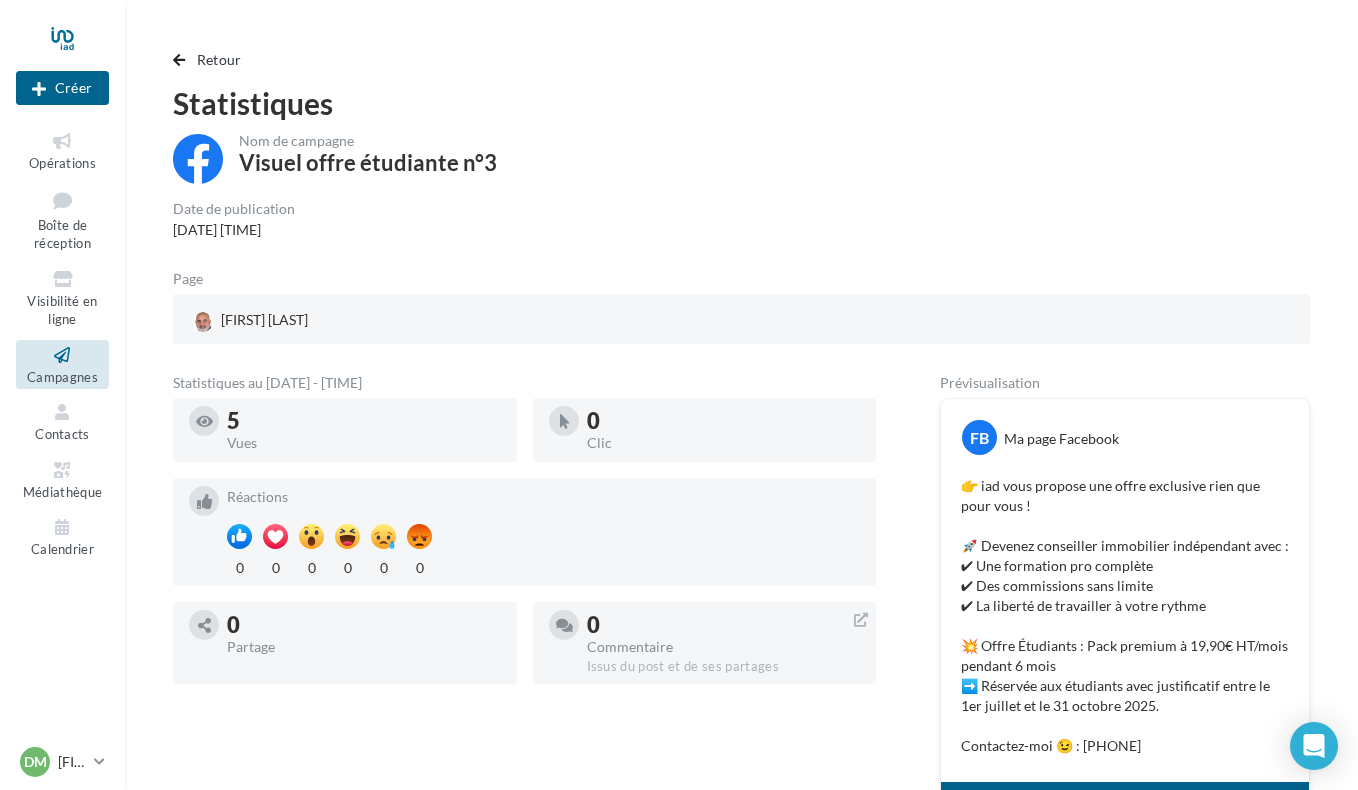 click on "5" at bounding box center (364, 421) 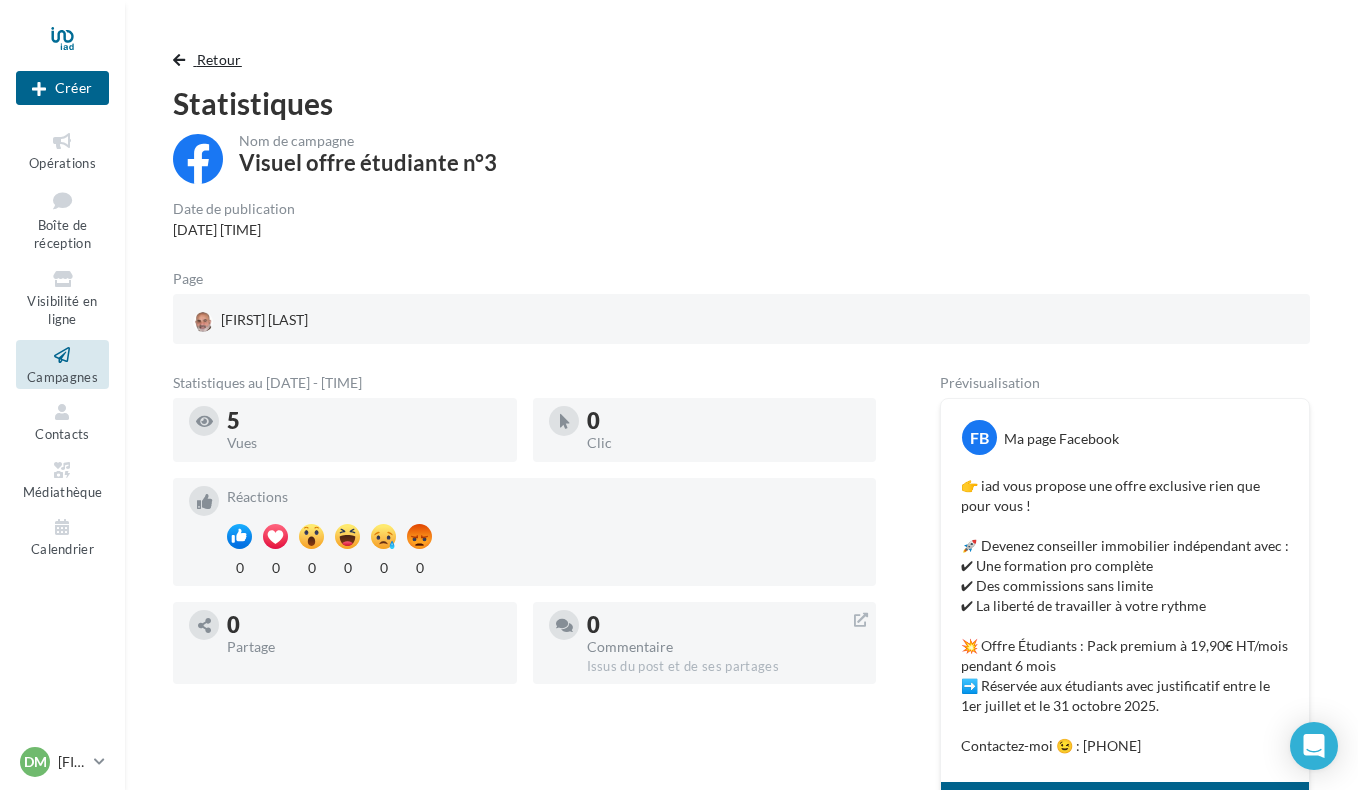 click at bounding box center [179, 60] 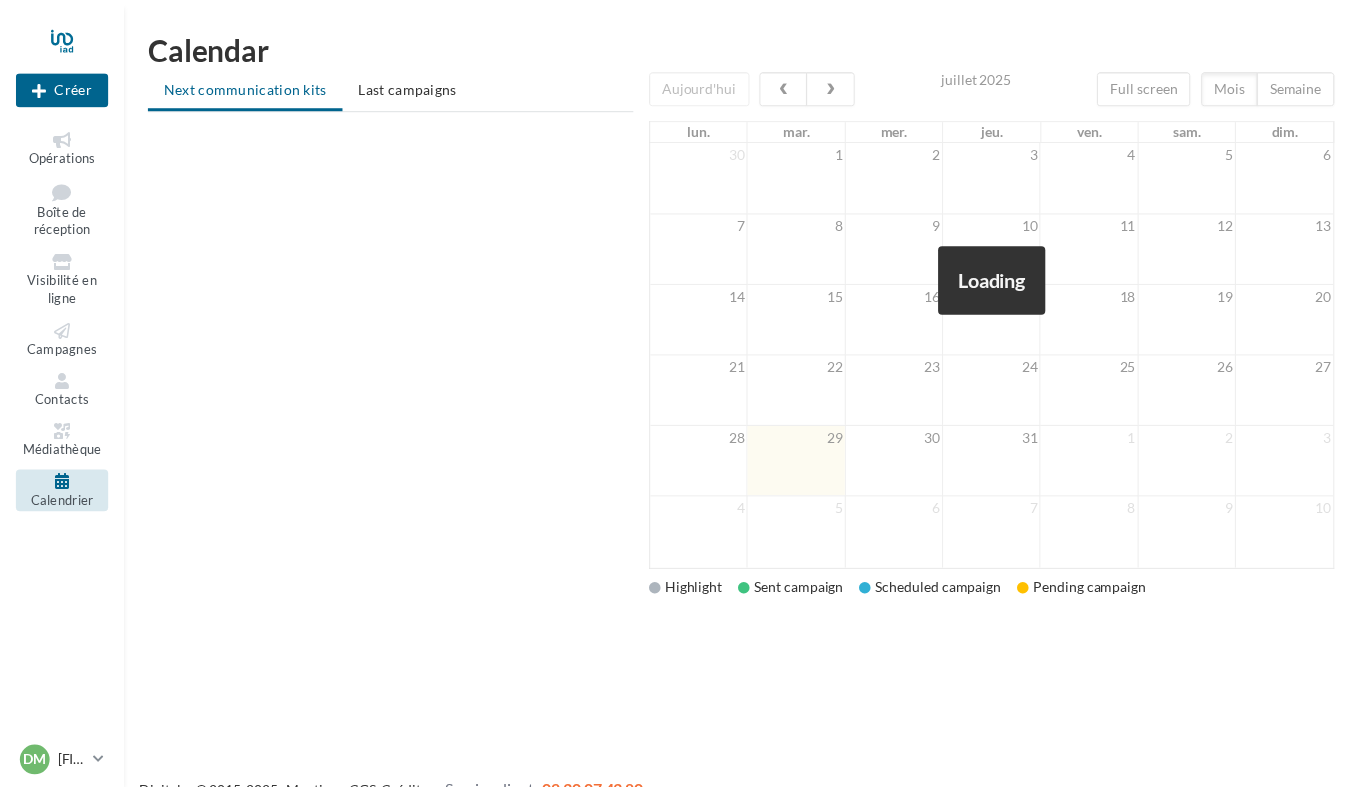 scroll, scrollTop: 0, scrollLeft: 0, axis: both 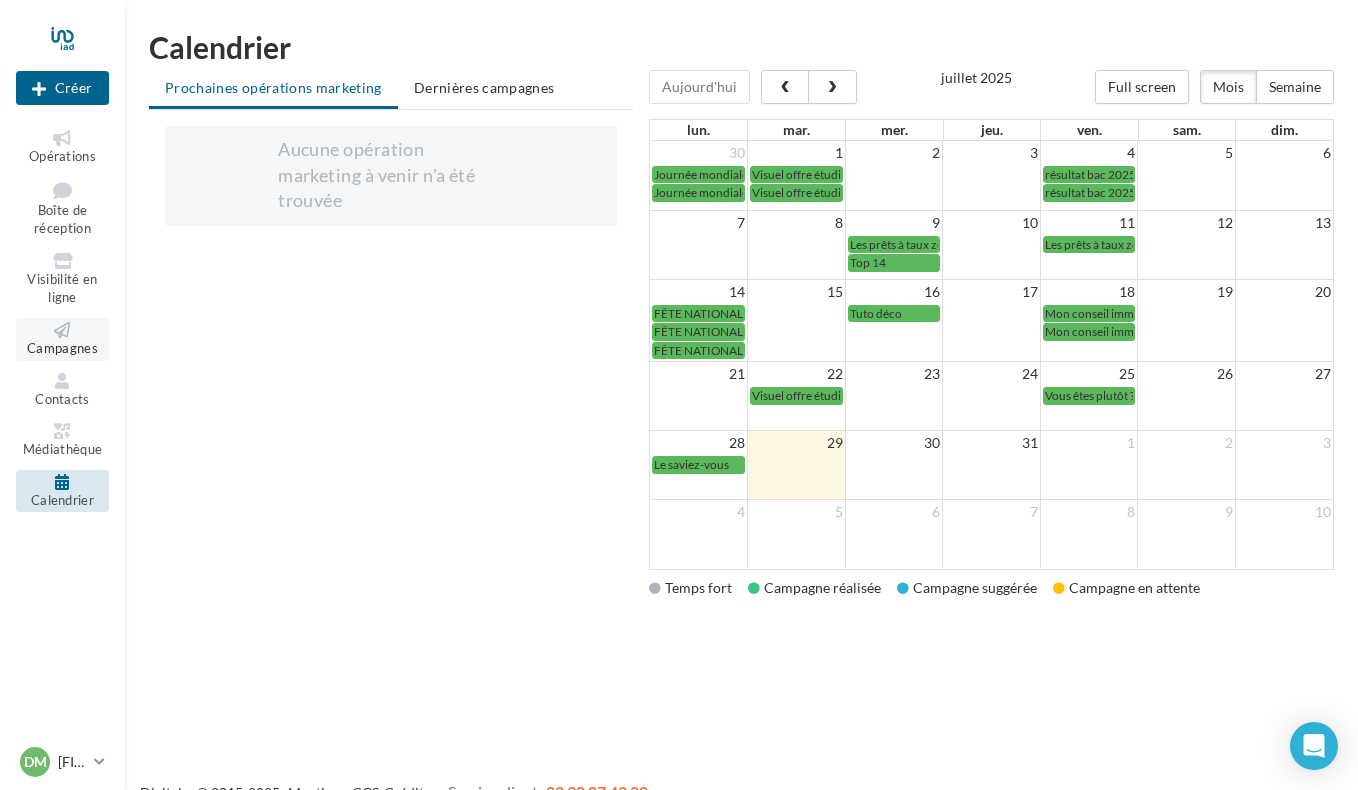 click at bounding box center [62, 330] 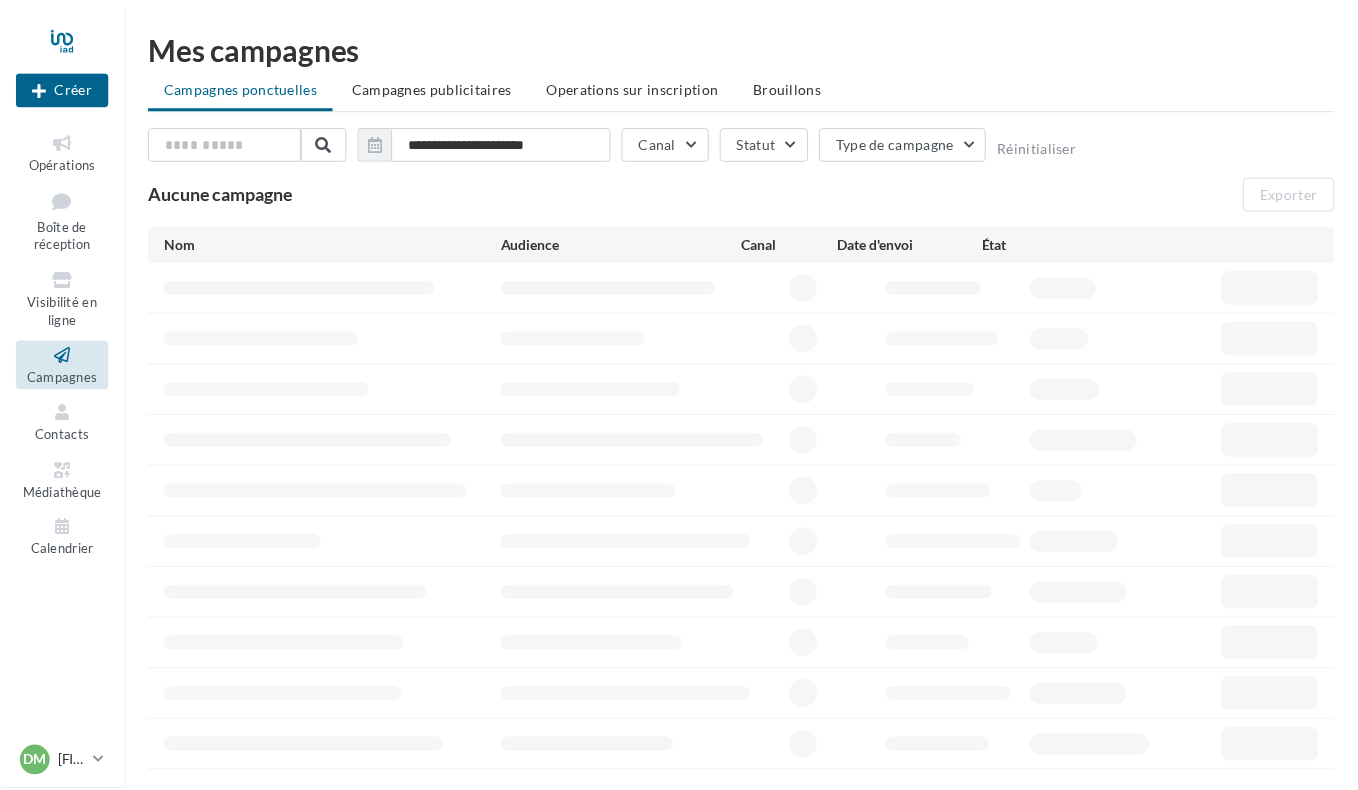 scroll, scrollTop: 0, scrollLeft: 0, axis: both 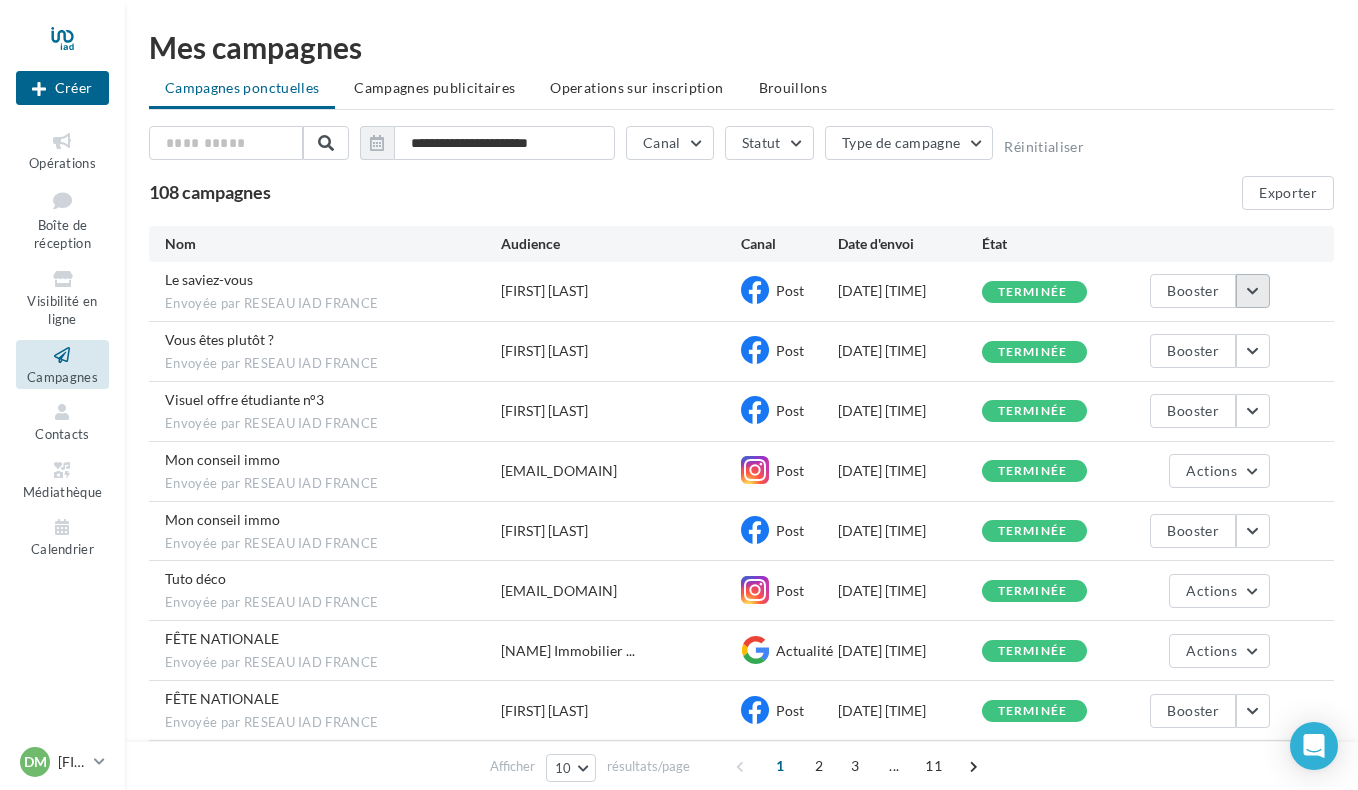 click at bounding box center (1253, 291) 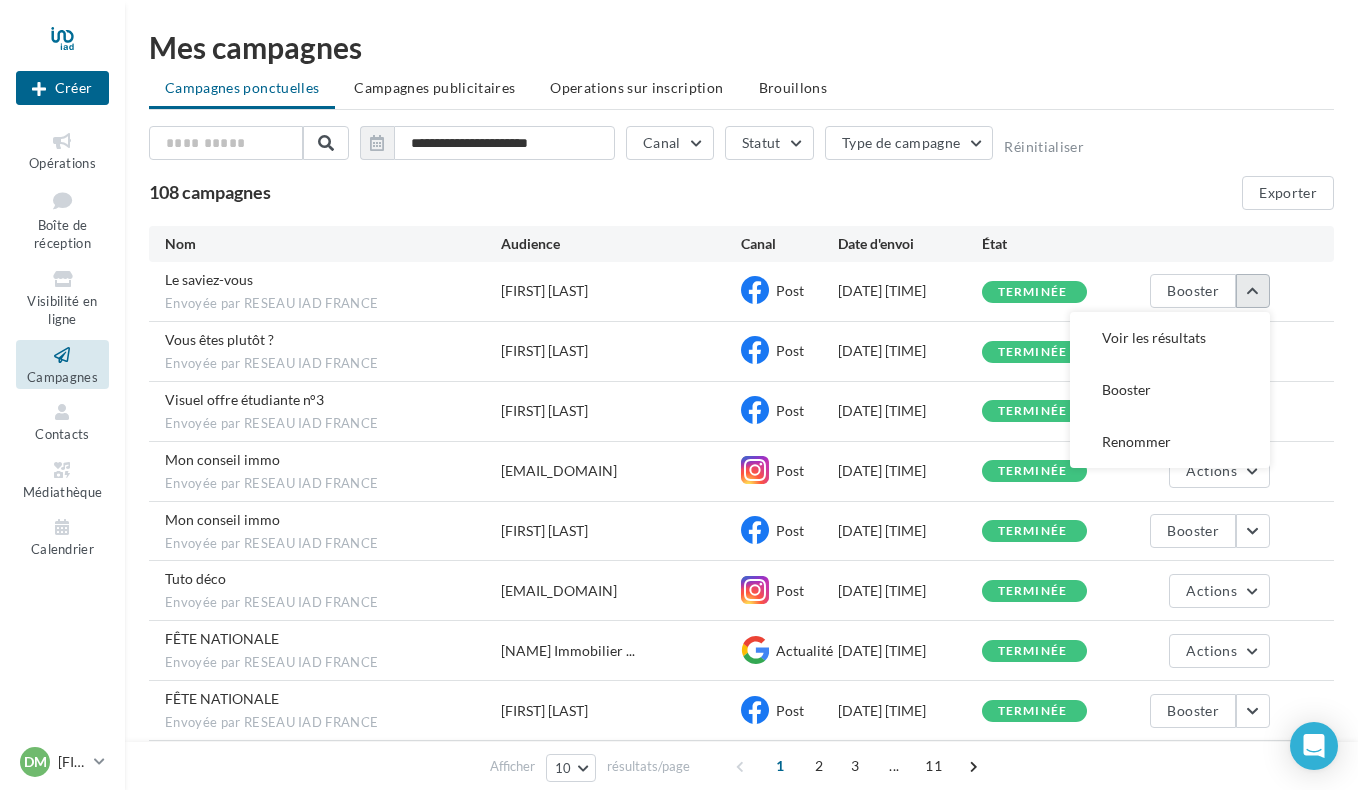 click at bounding box center [1253, 291] 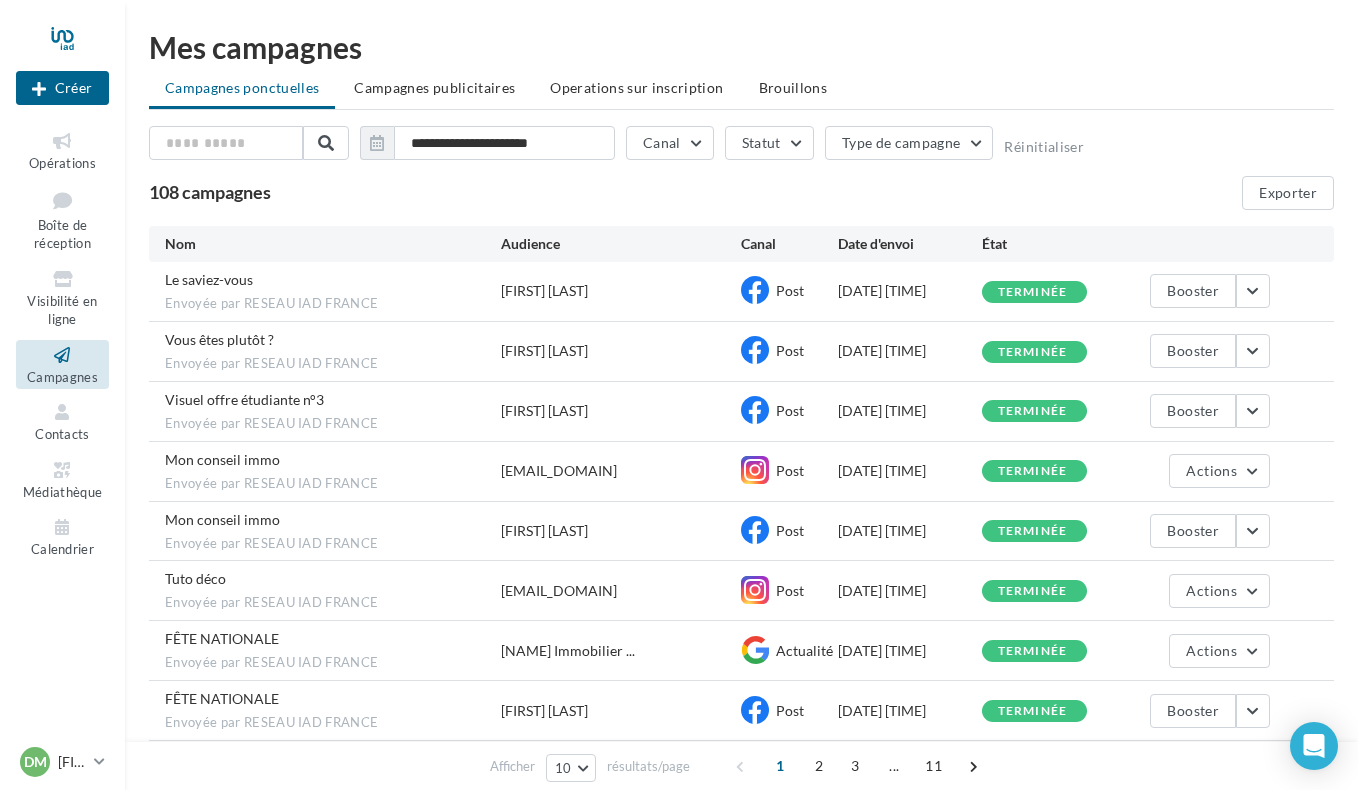 click on "Envoyée par RESEAU IAD FRANCE" at bounding box center [333, 304] 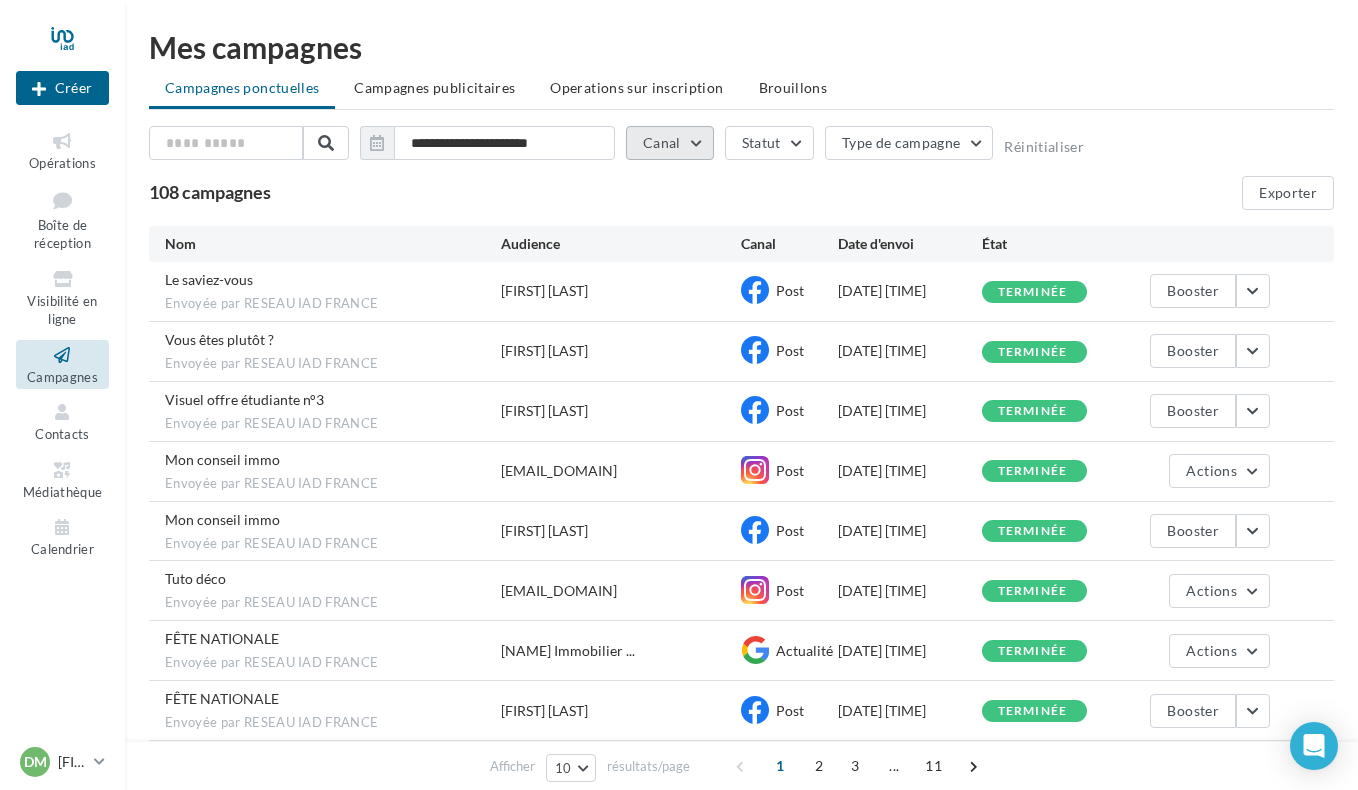 click on "Canal" at bounding box center [670, 143] 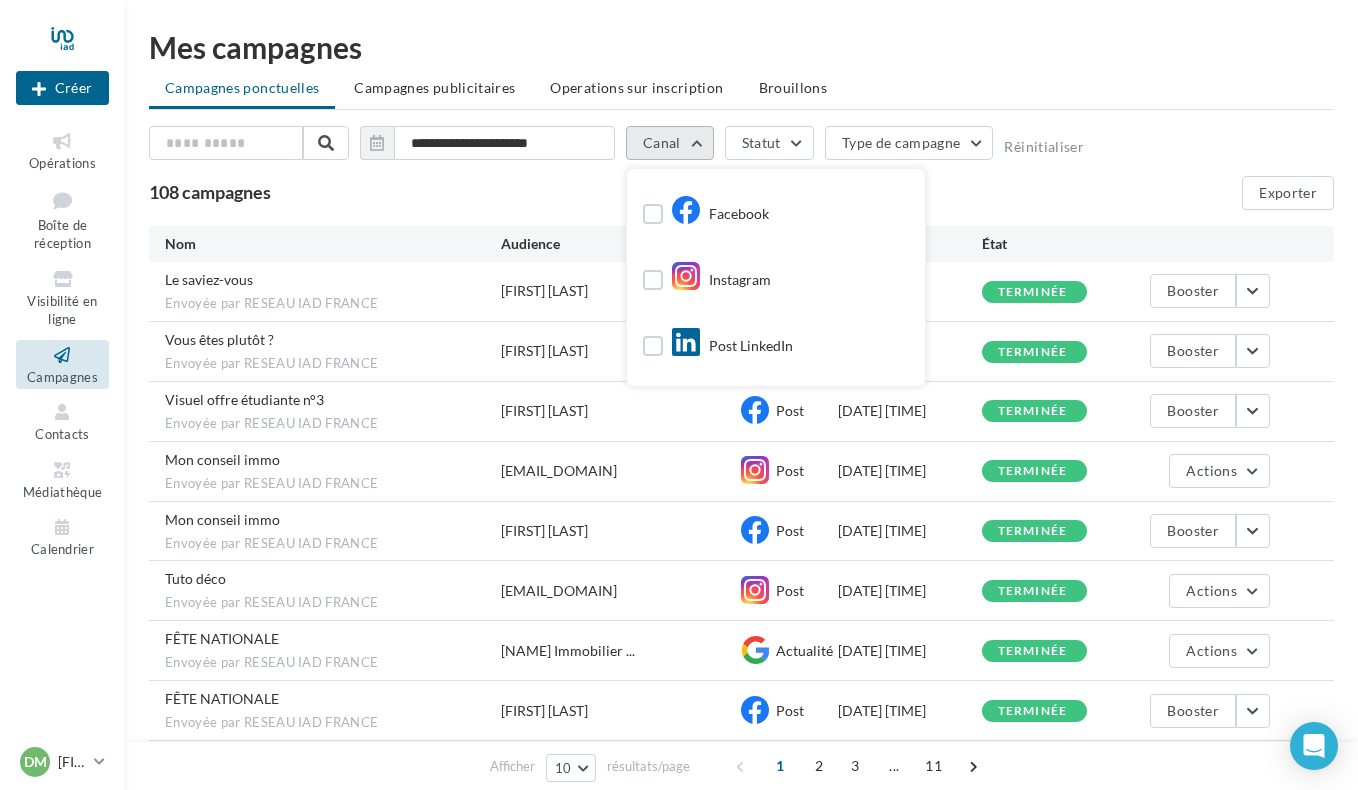 click on "Canal" at bounding box center [670, 143] 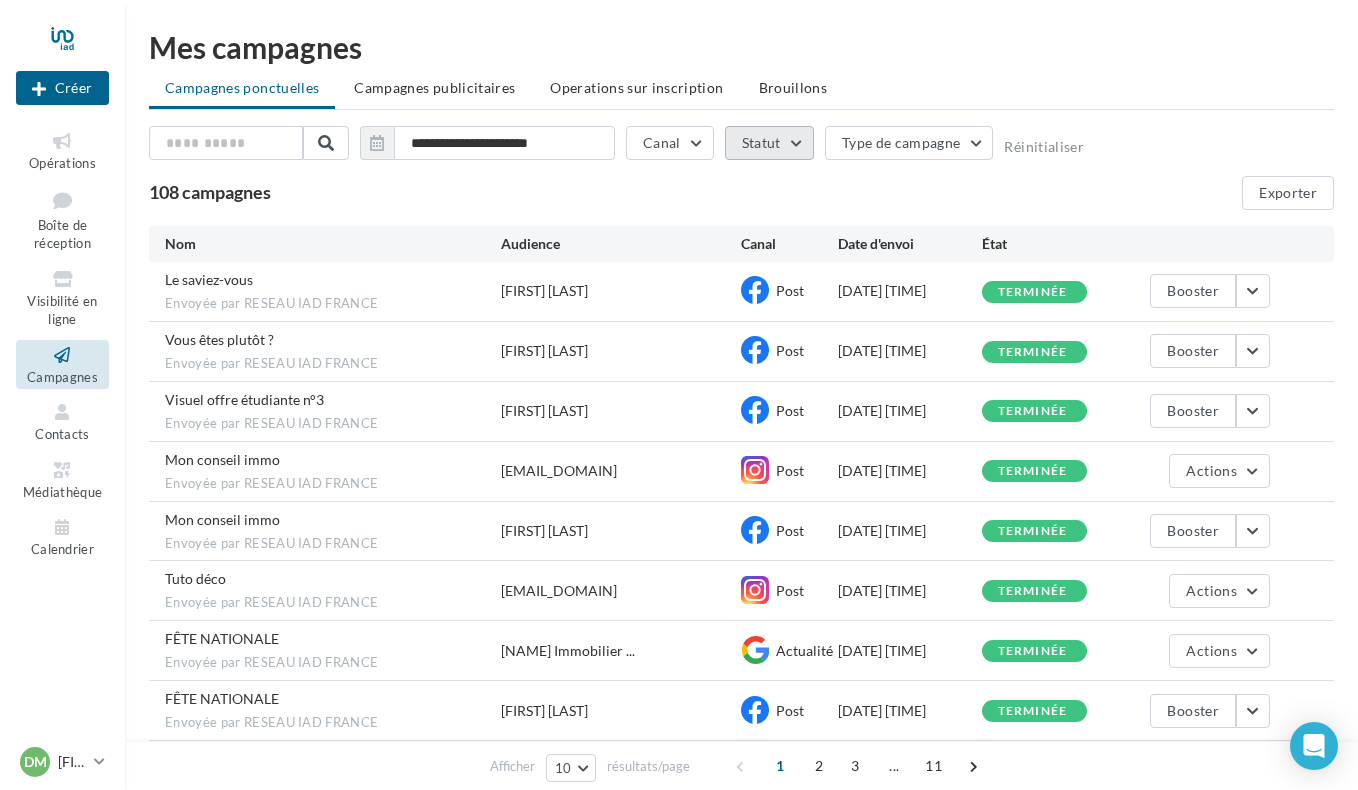 click on "Statut" at bounding box center (769, 143) 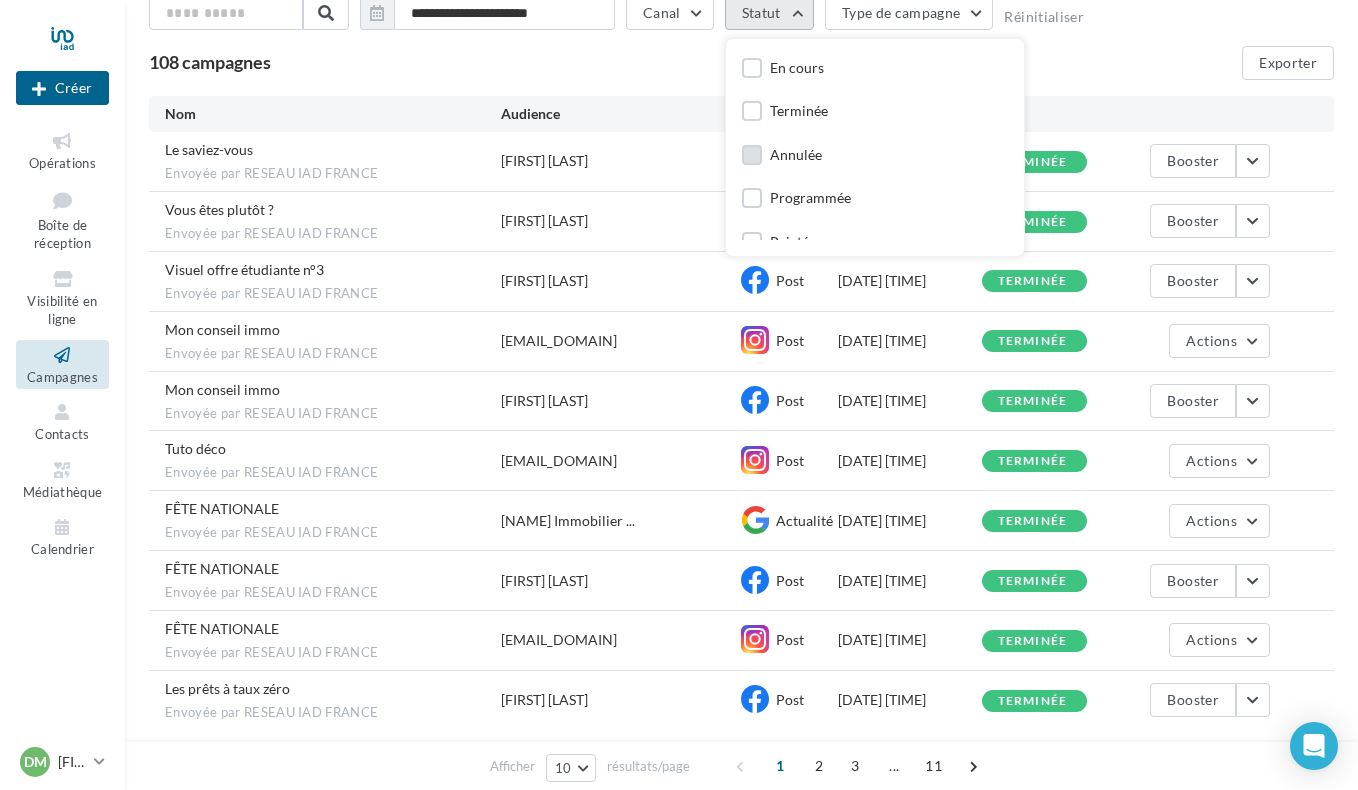 scroll, scrollTop: 107, scrollLeft: 0, axis: vertical 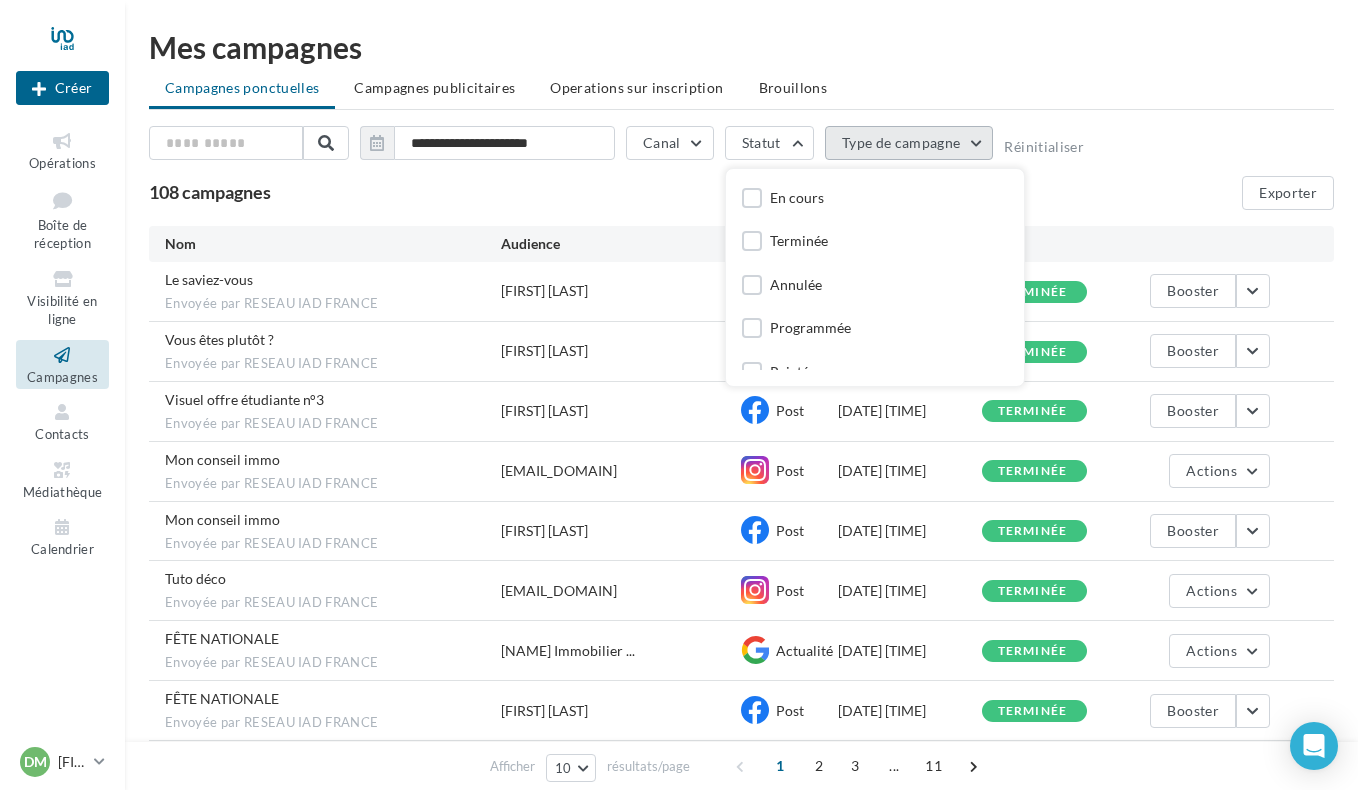 click on "Type de campagne" at bounding box center (909, 143) 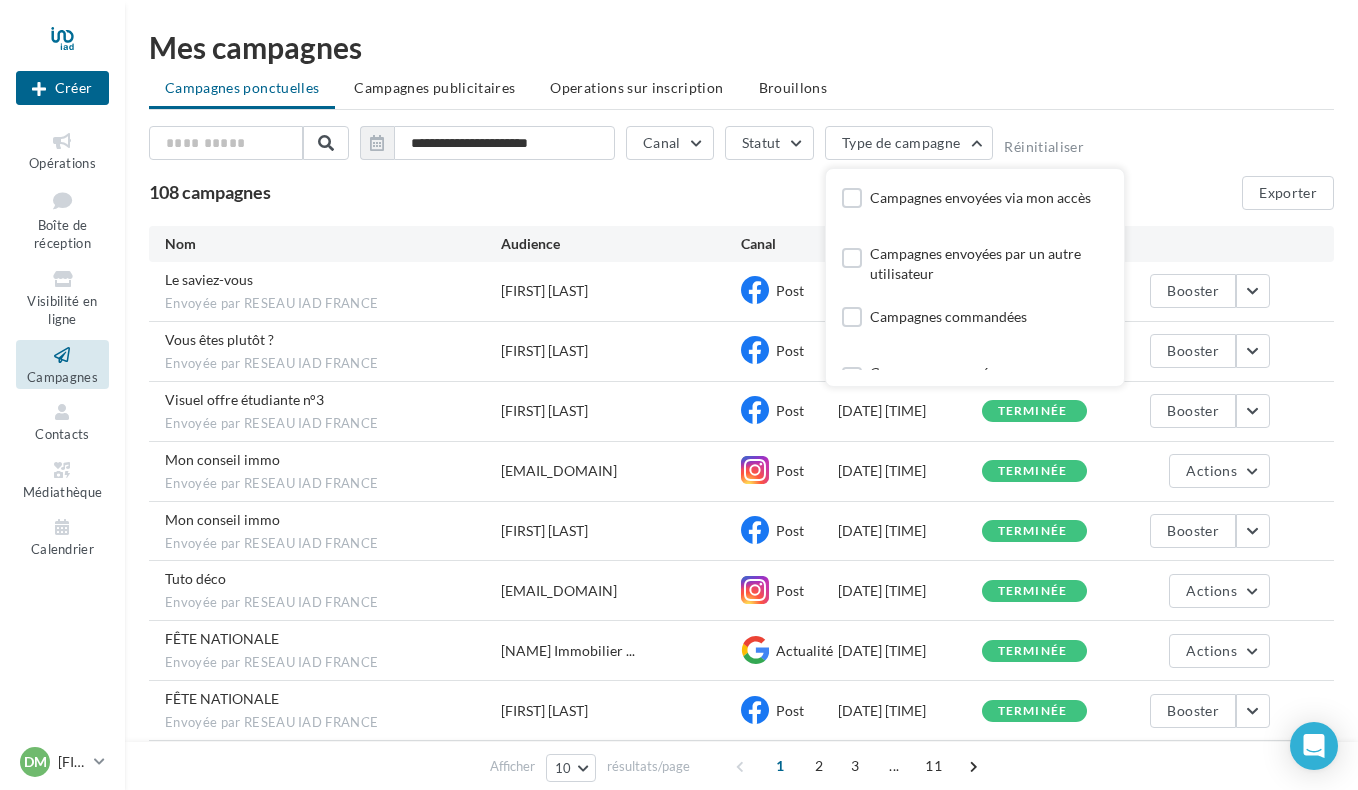 click on "Mes campagnes" at bounding box center [741, 47] 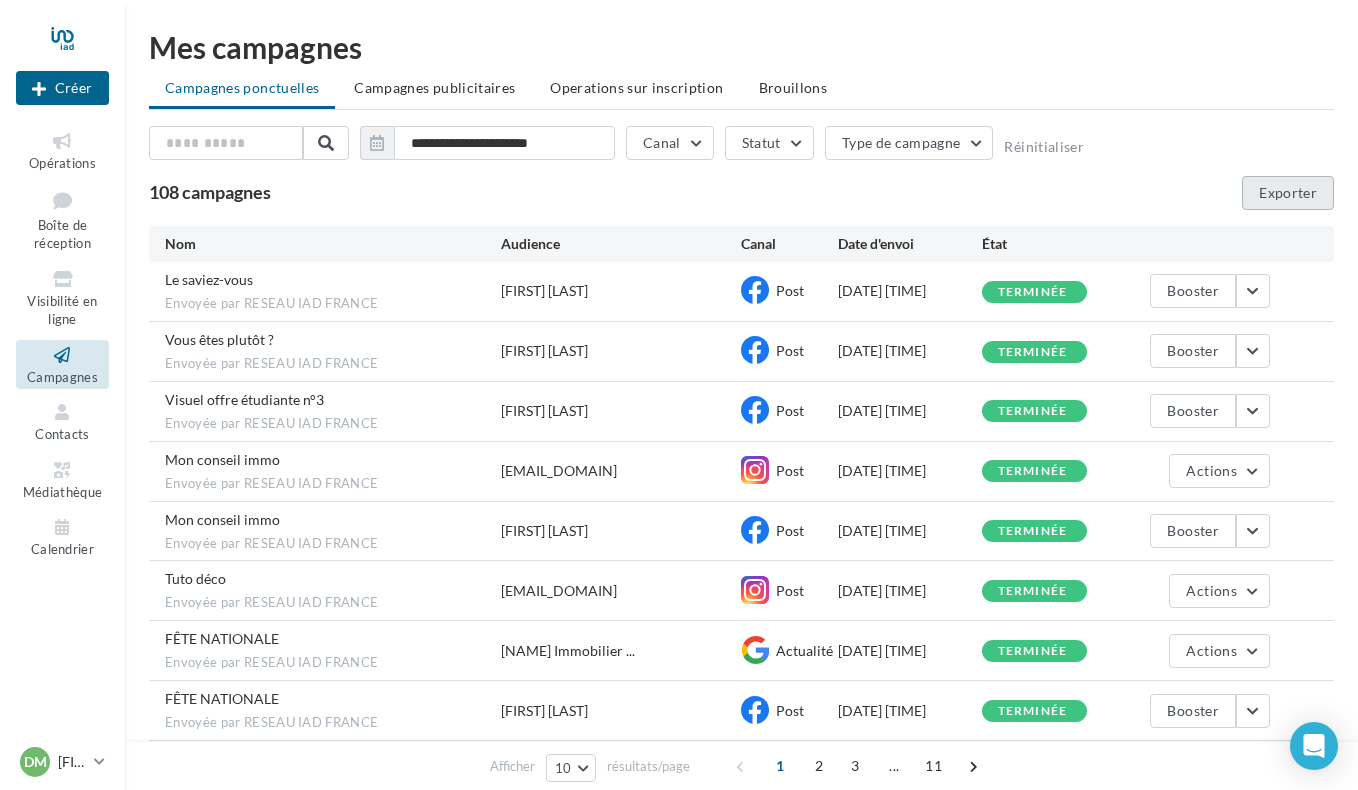 click on "Exporter" at bounding box center [1288, 193] 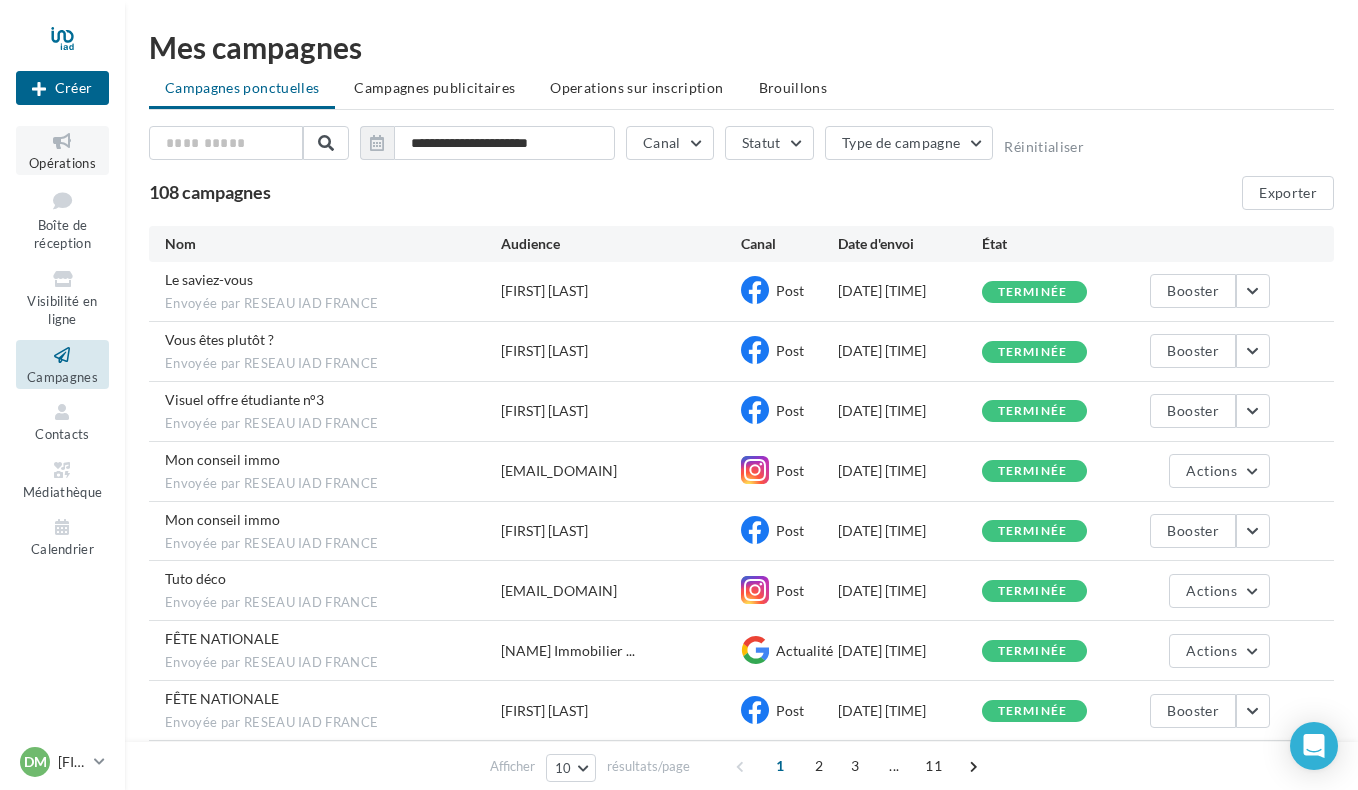 click on "Opérations" at bounding box center (62, 150) 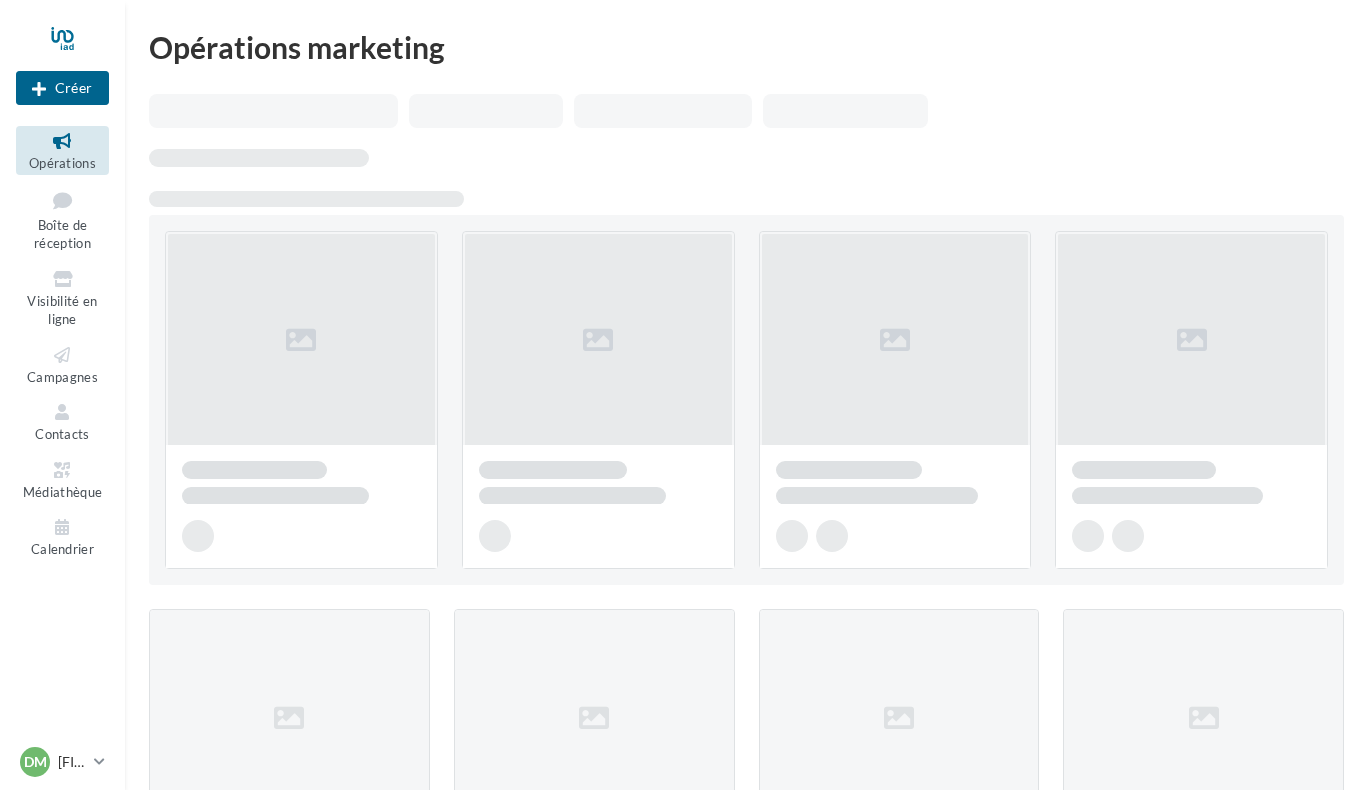 scroll, scrollTop: 0, scrollLeft: 0, axis: both 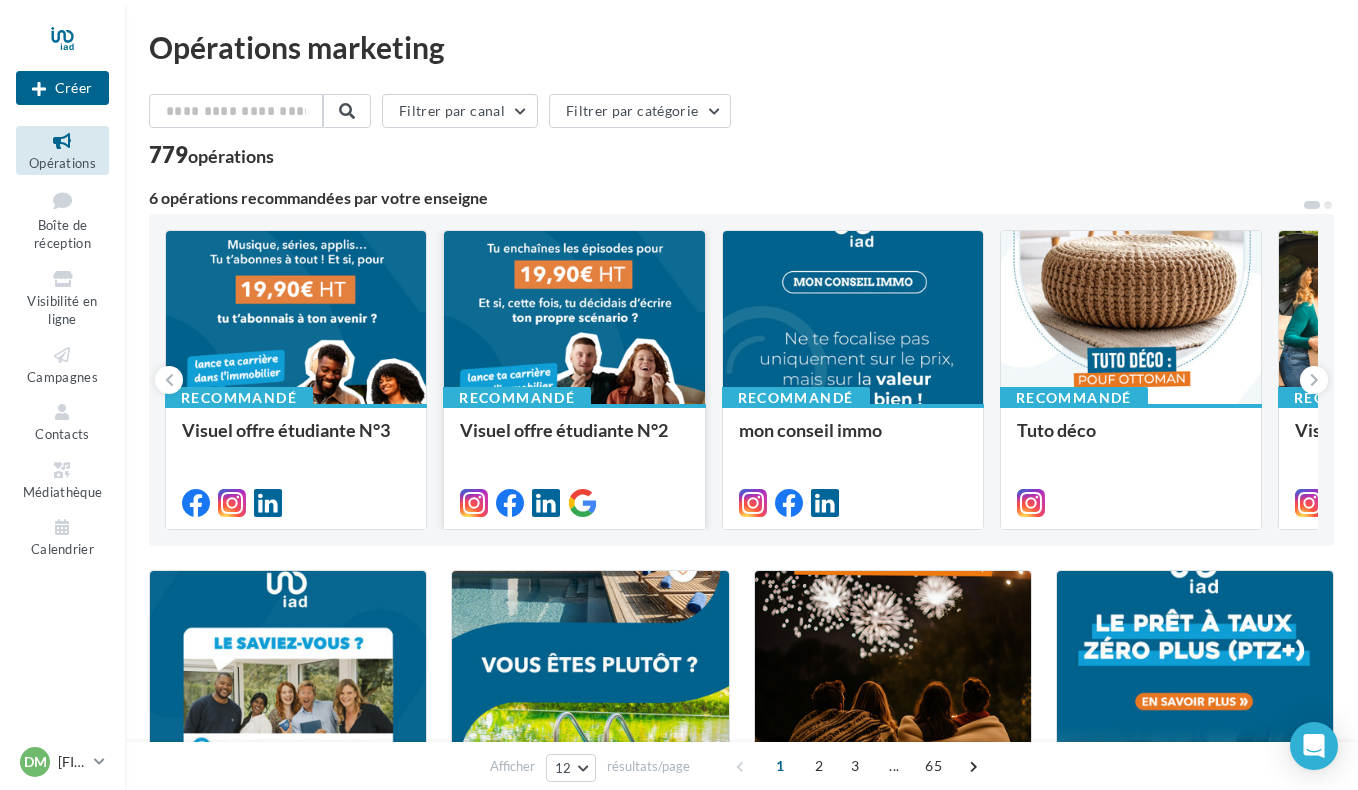 drag, startPoint x: 300, startPoint y: 340, endPoint x: 666, endPoint y: 324, distance: 366.34955 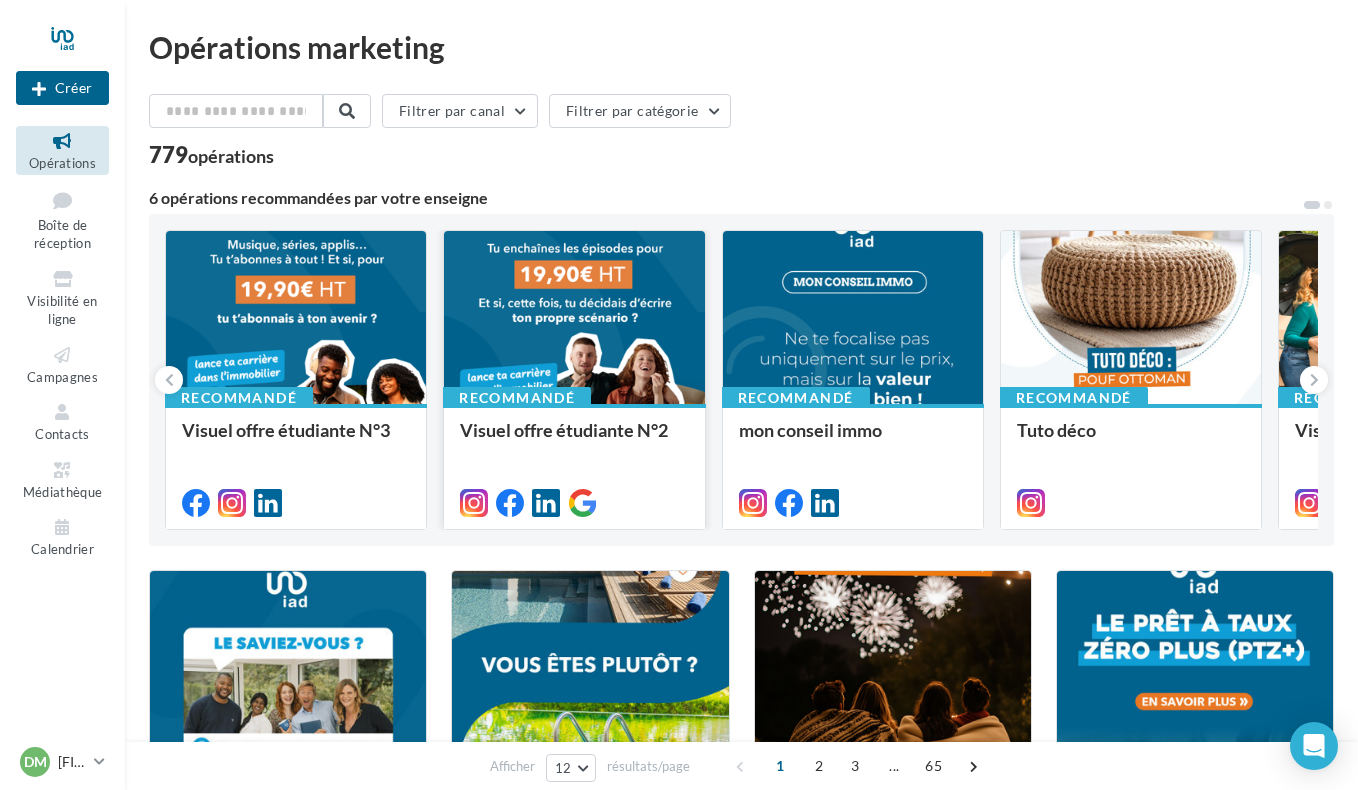 click on "Recommandé          Visuel offre étudiante N°3                                                         Recommandé          Visuel offre étudiante N°2                                                                 Recommandé          mon conseil immo                                                         Recommandé          Tuto déco                                         Recommandé          Visuel d'été                                                         Recommandé         Campagnes publicitaires - Estimati...        Liste des campagnes publicitaires META et GOOGLE dans cette opération :
Campagne Estimation Meta
Campagne Estimation Google
Campagne Recrutement Meta...             5         2" at bounding box center [741, 380] 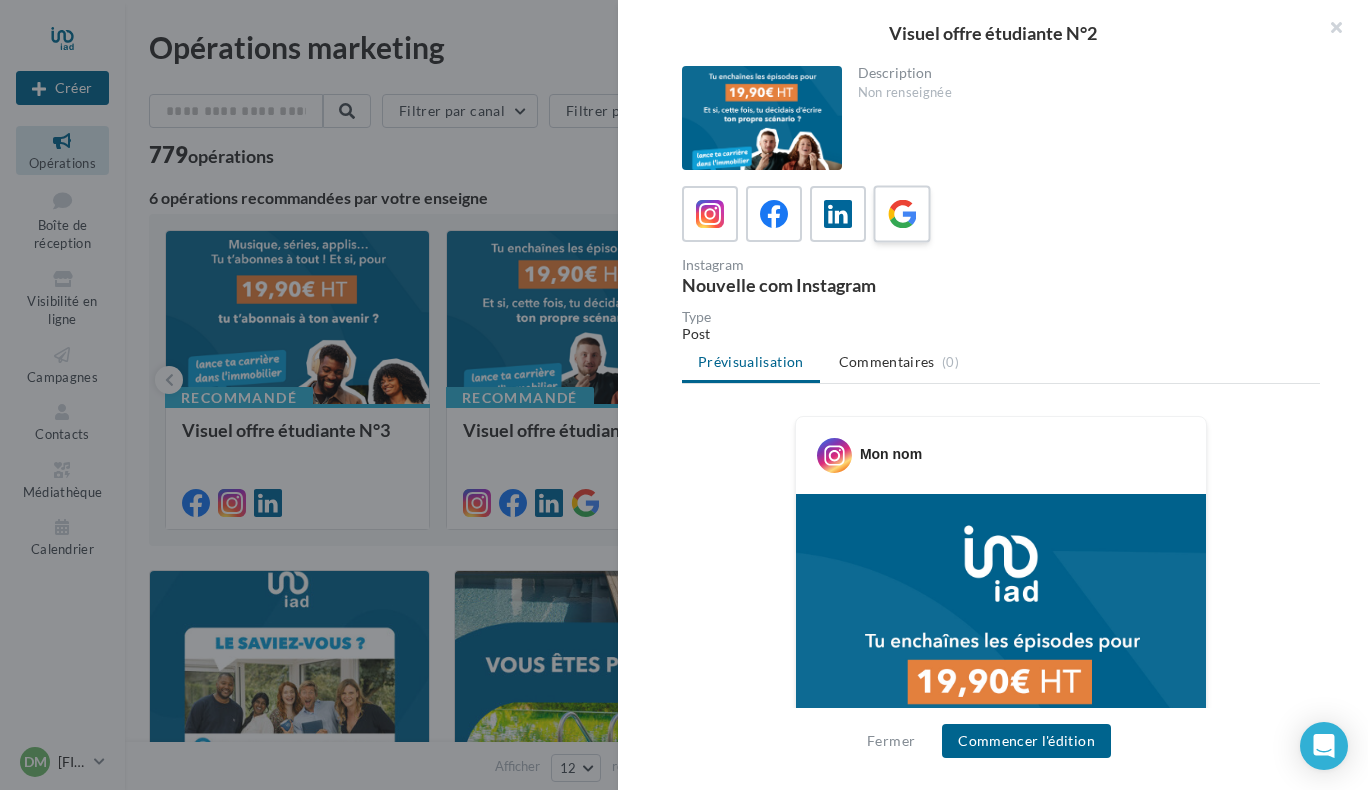 click at bounding box center [902, 214] 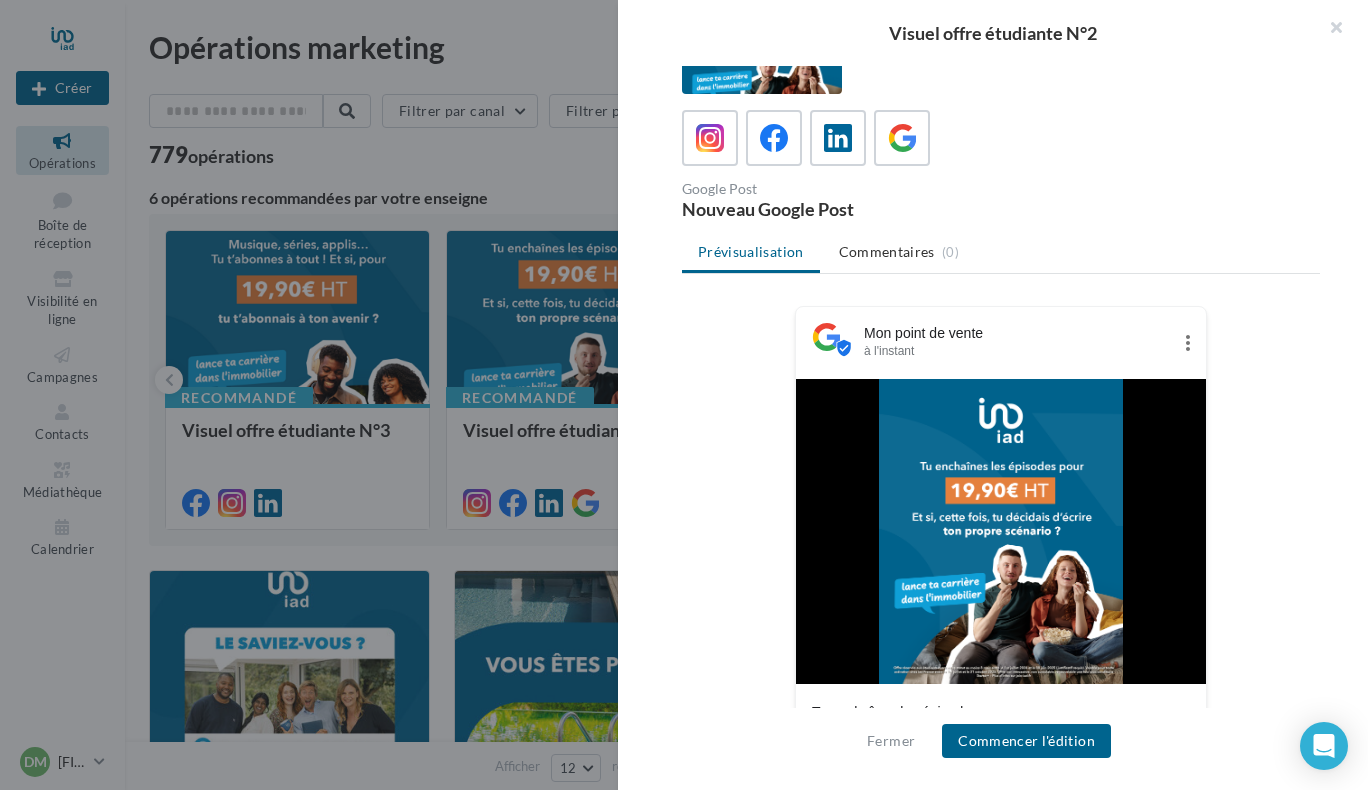 scroll, scrollTop: 100, scrollLeft: 0, axis: vertical 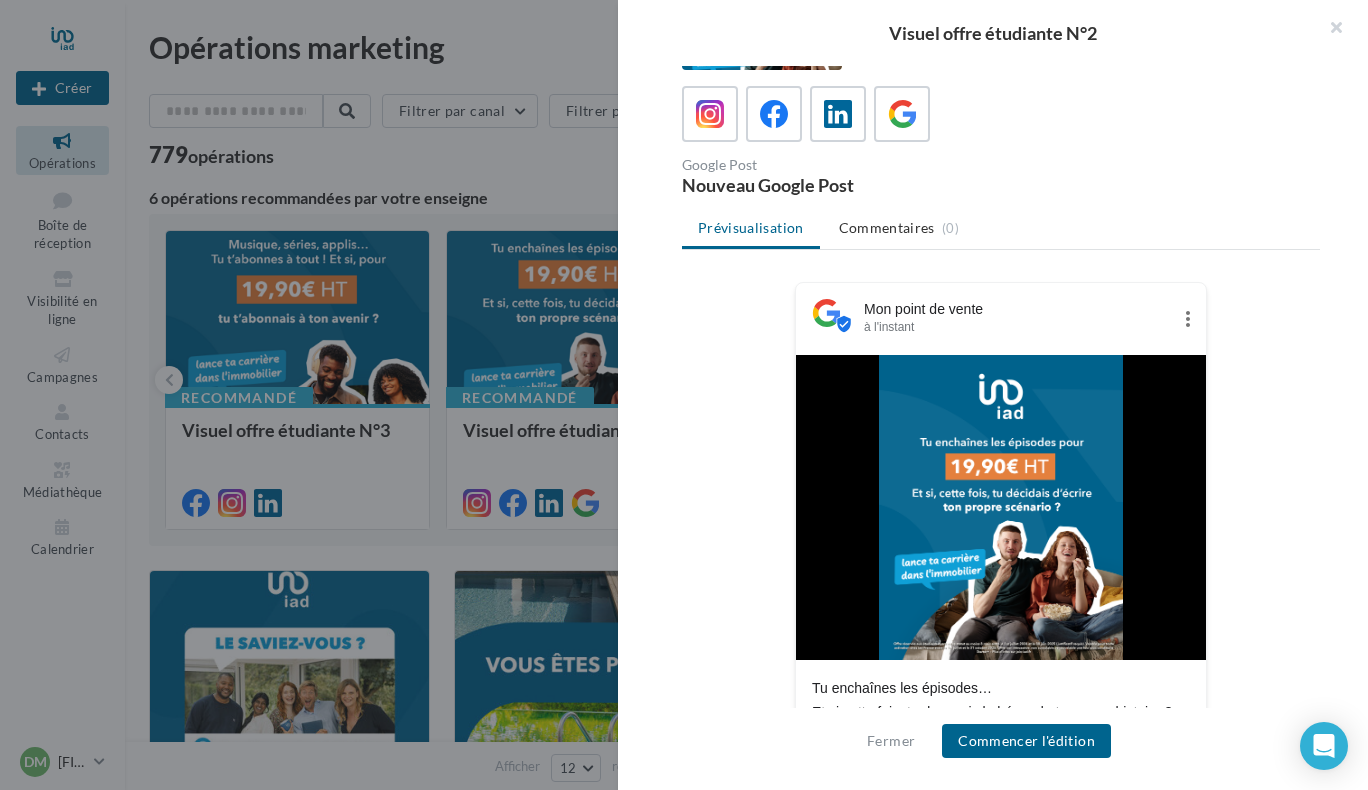 click 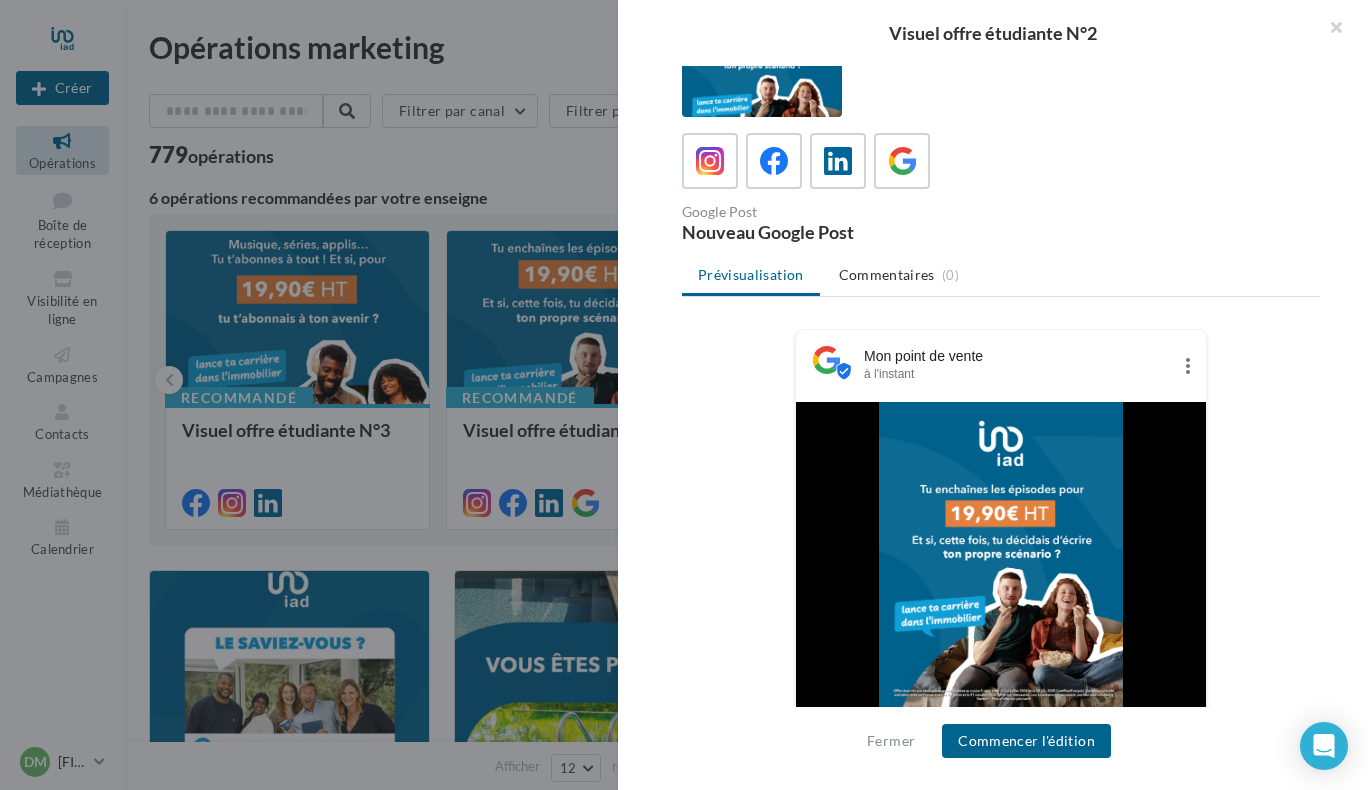 scroll, scrollTop: 353, scrollLeft: 0, axis: vertical 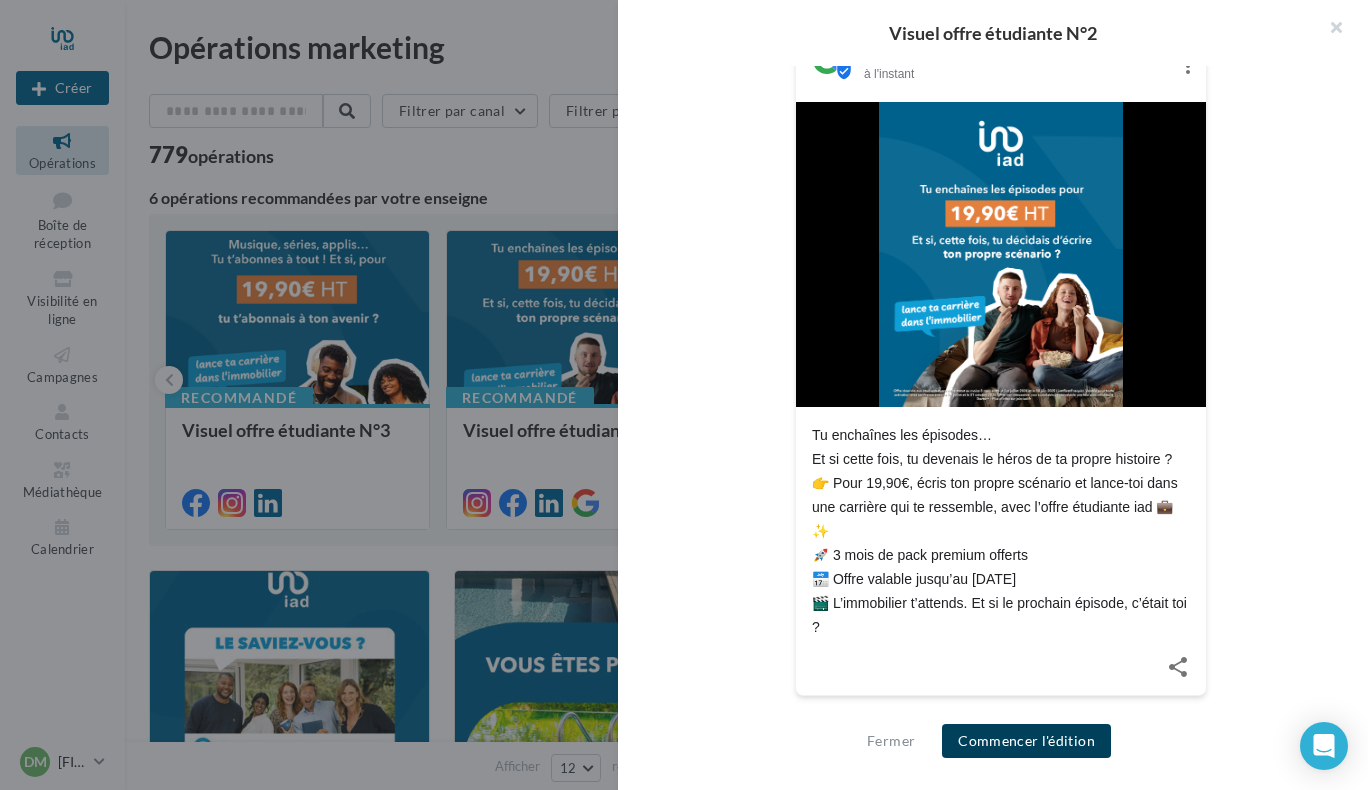 click on "Commencer l'édition" at bounding box center [1026, 741] 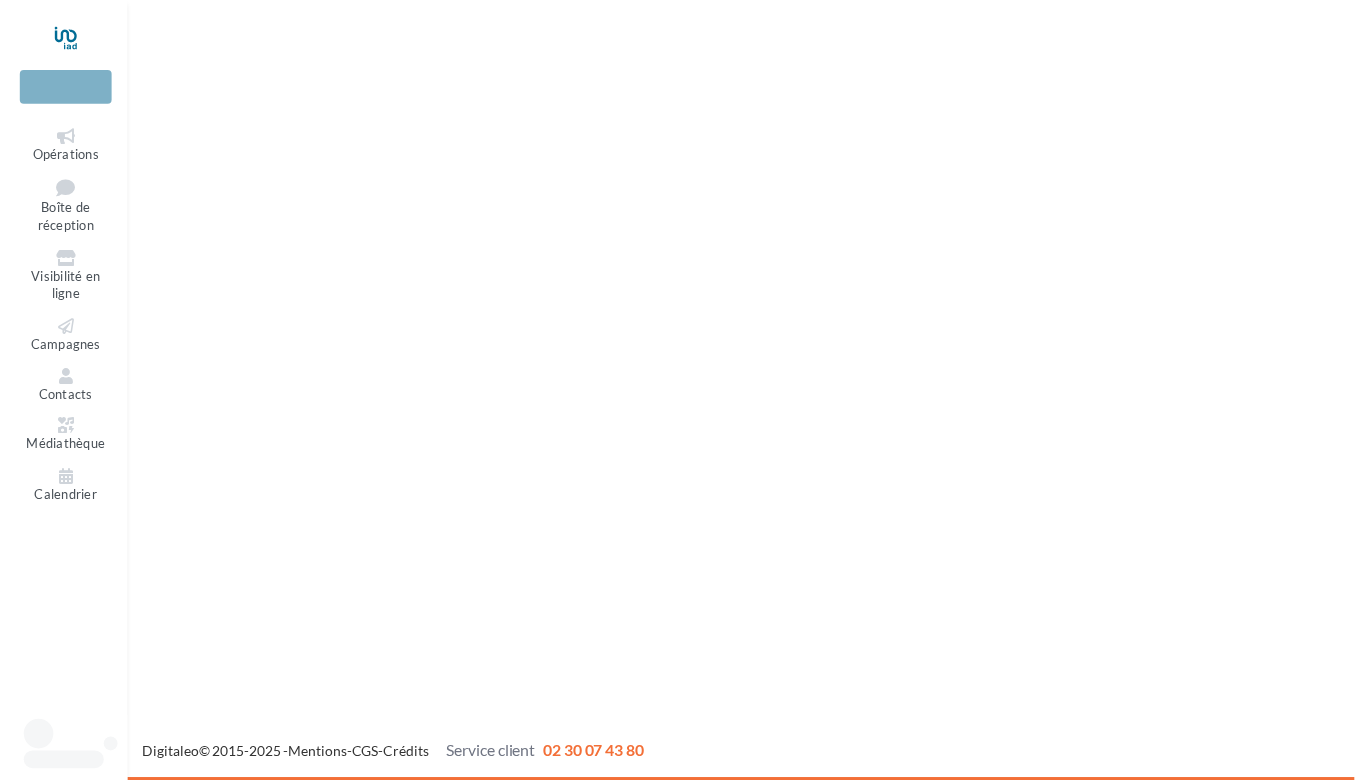 scroll, scrollTop: 0, scrollLeft: 0, axis: both 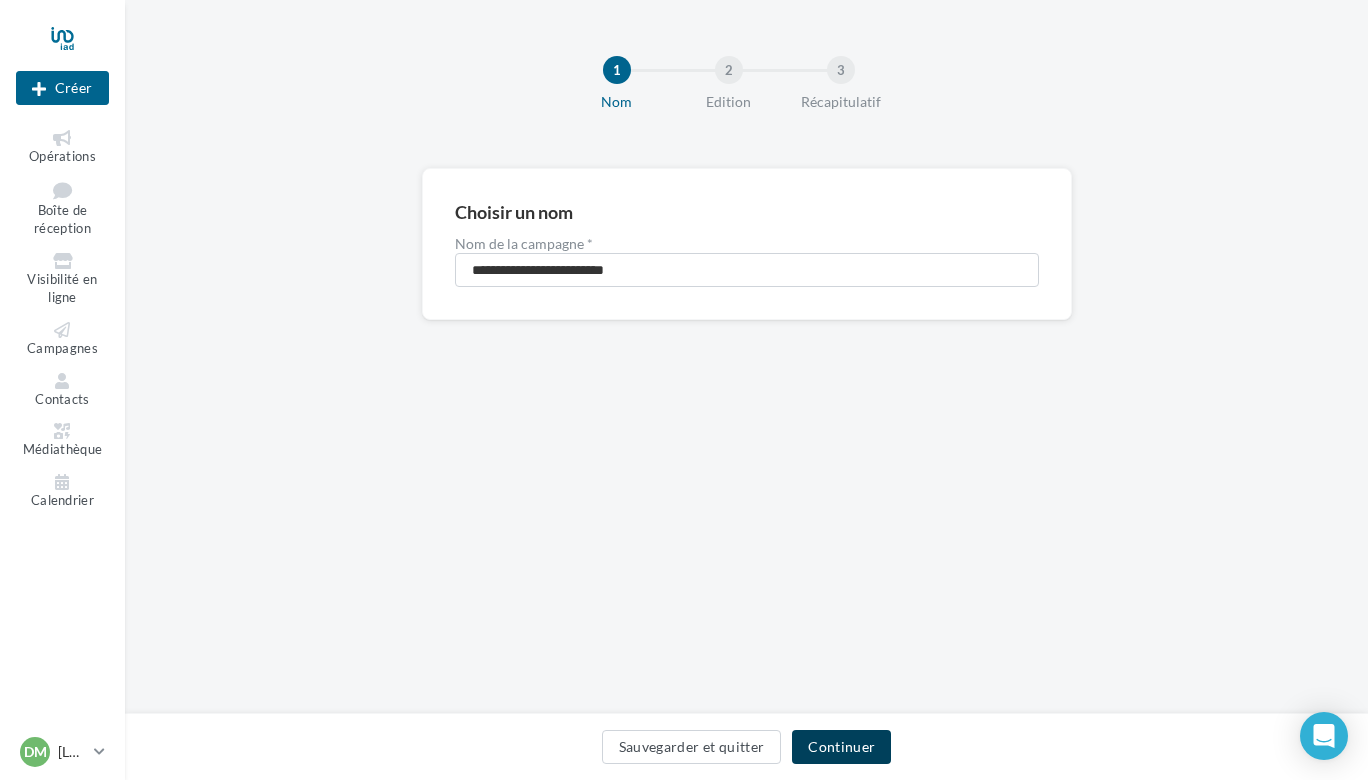 click on "Continuer" at bounding box center [841, 747] 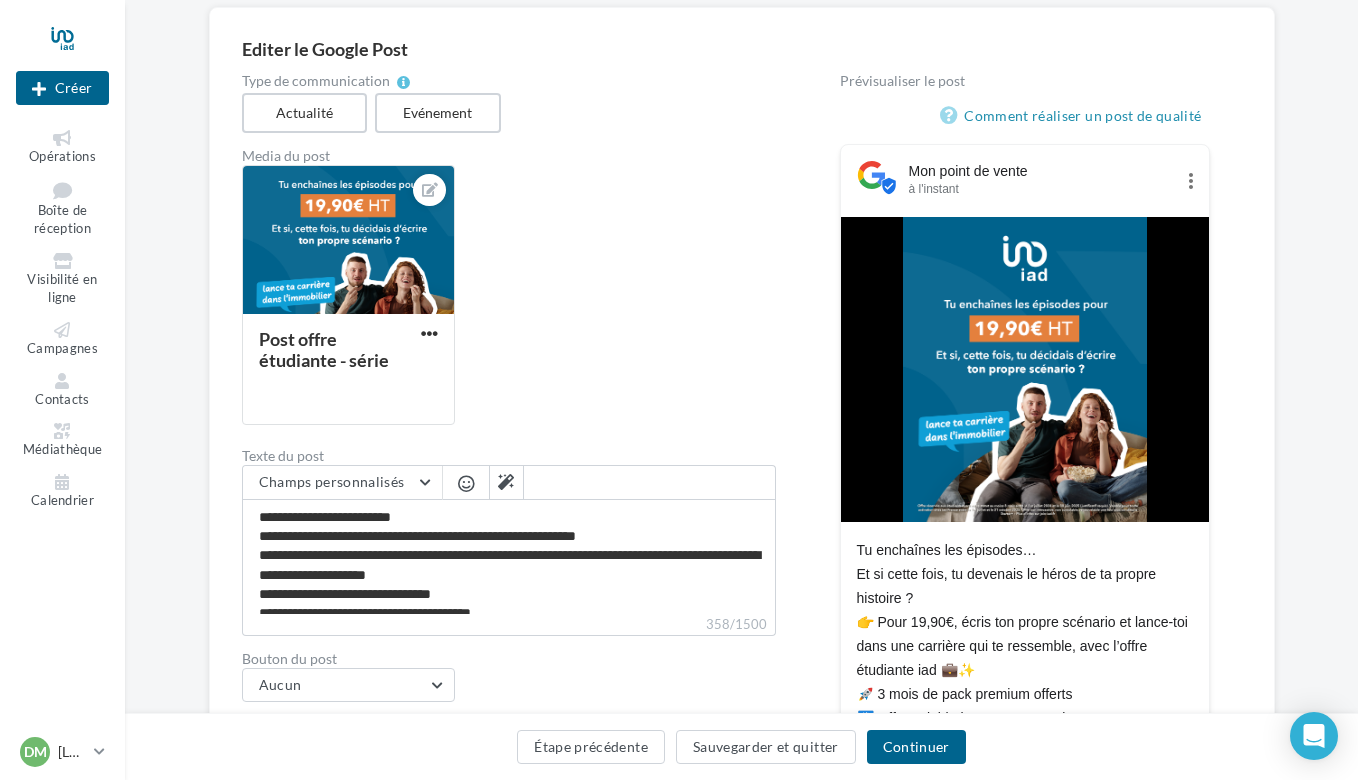 scroll, scrollTop: 200, scrollLeft: 0, axis: vertical 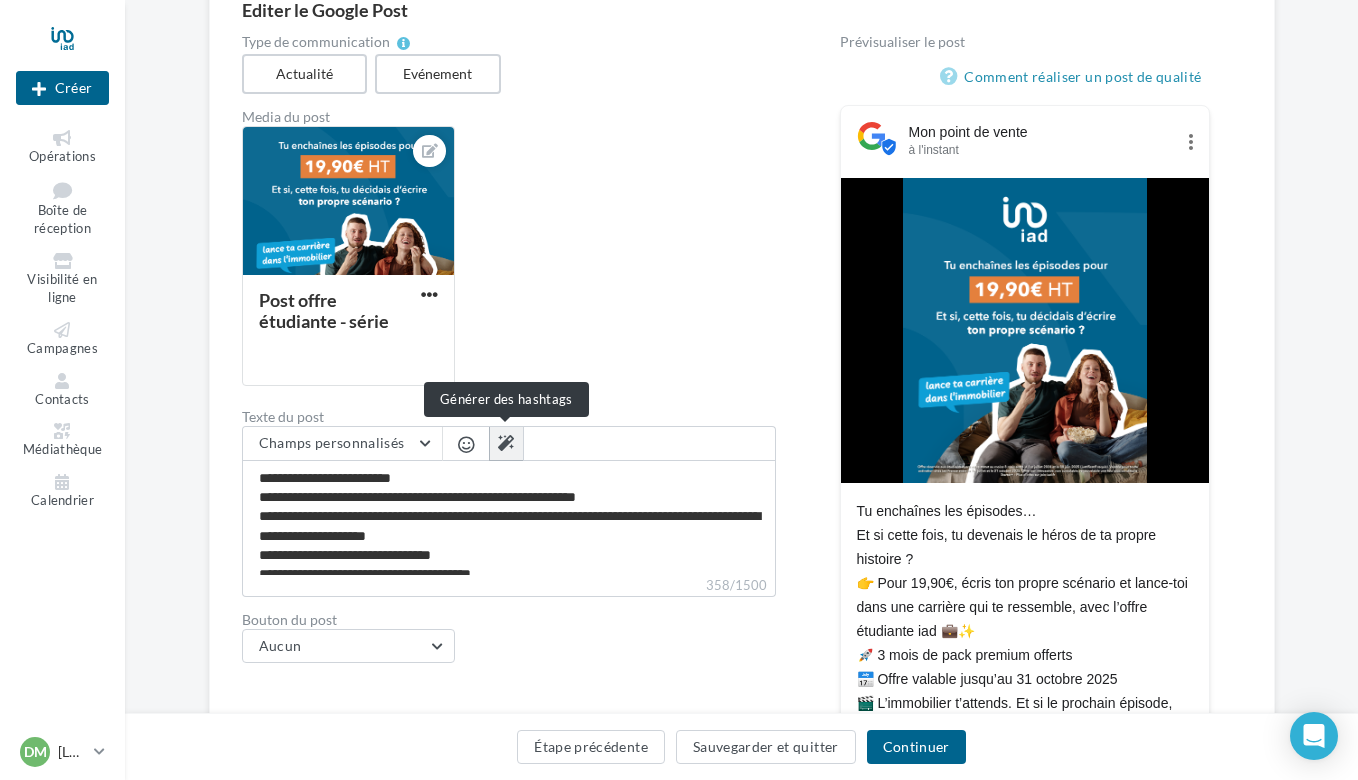 click at bounding box center [506, 443] 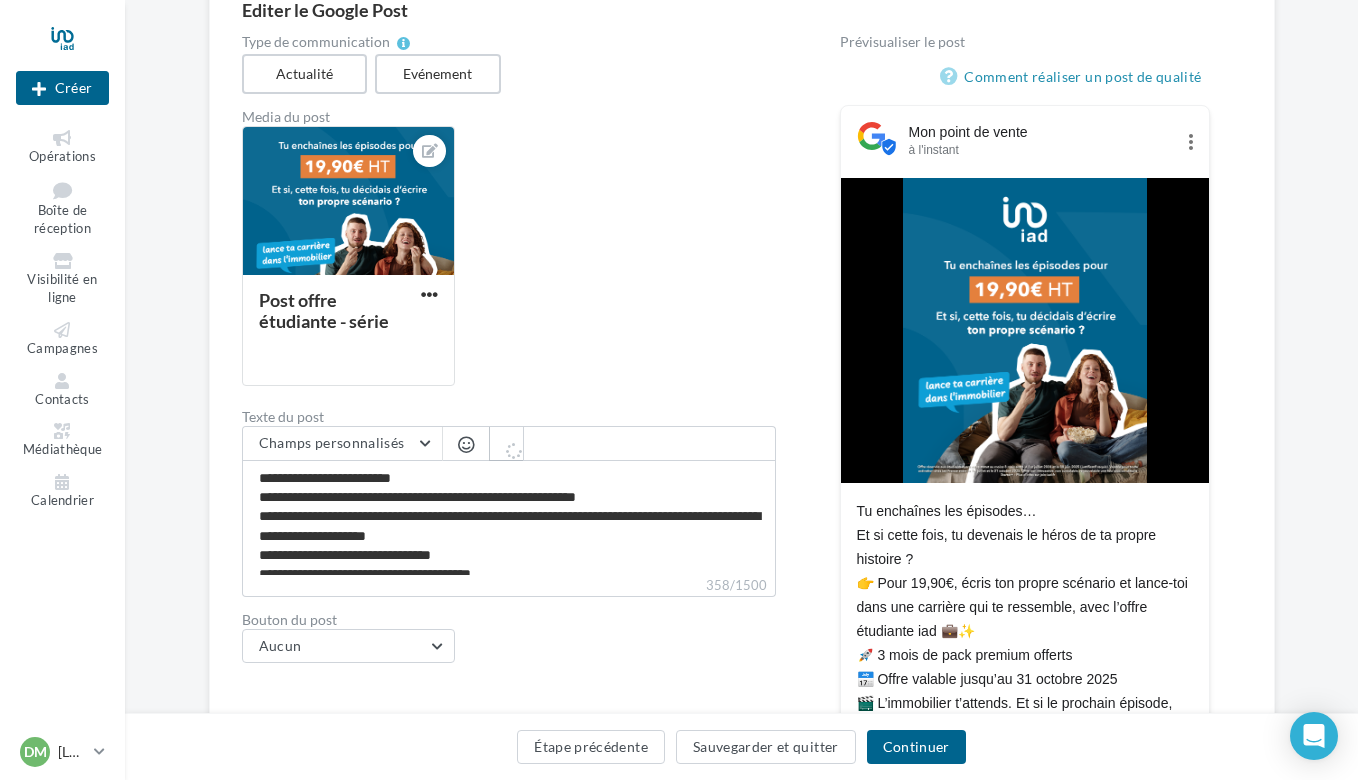 type on "**********" 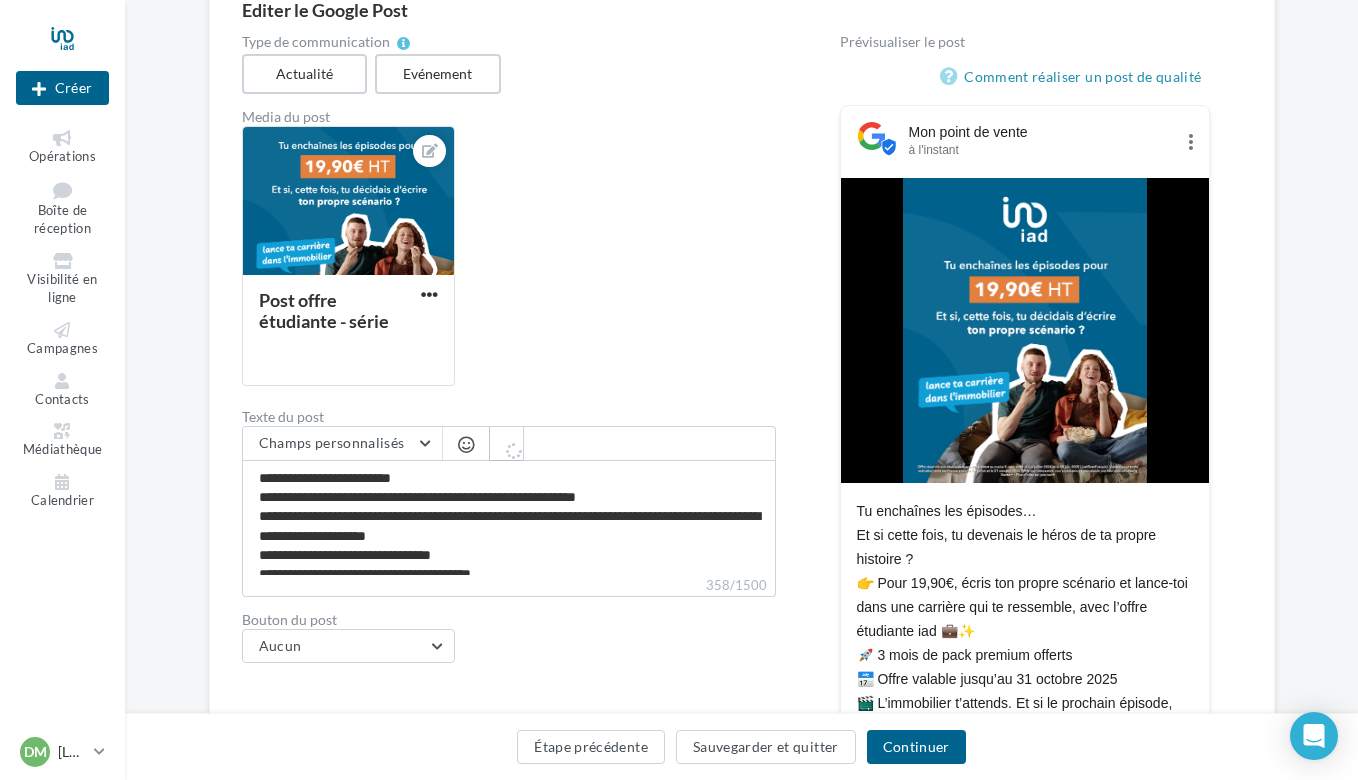 type on "**********" 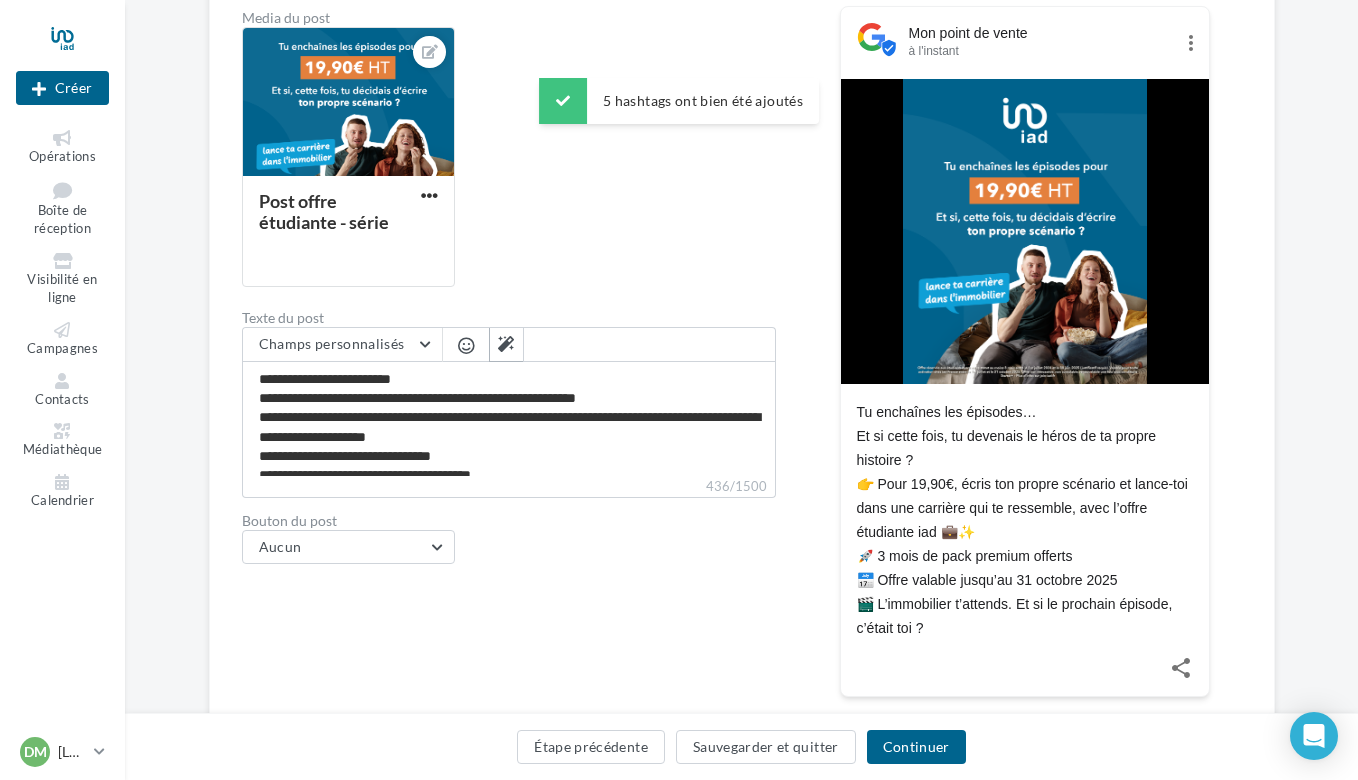 scroll, scrollTop: 397, scrollLeft: 0, axis: vertical 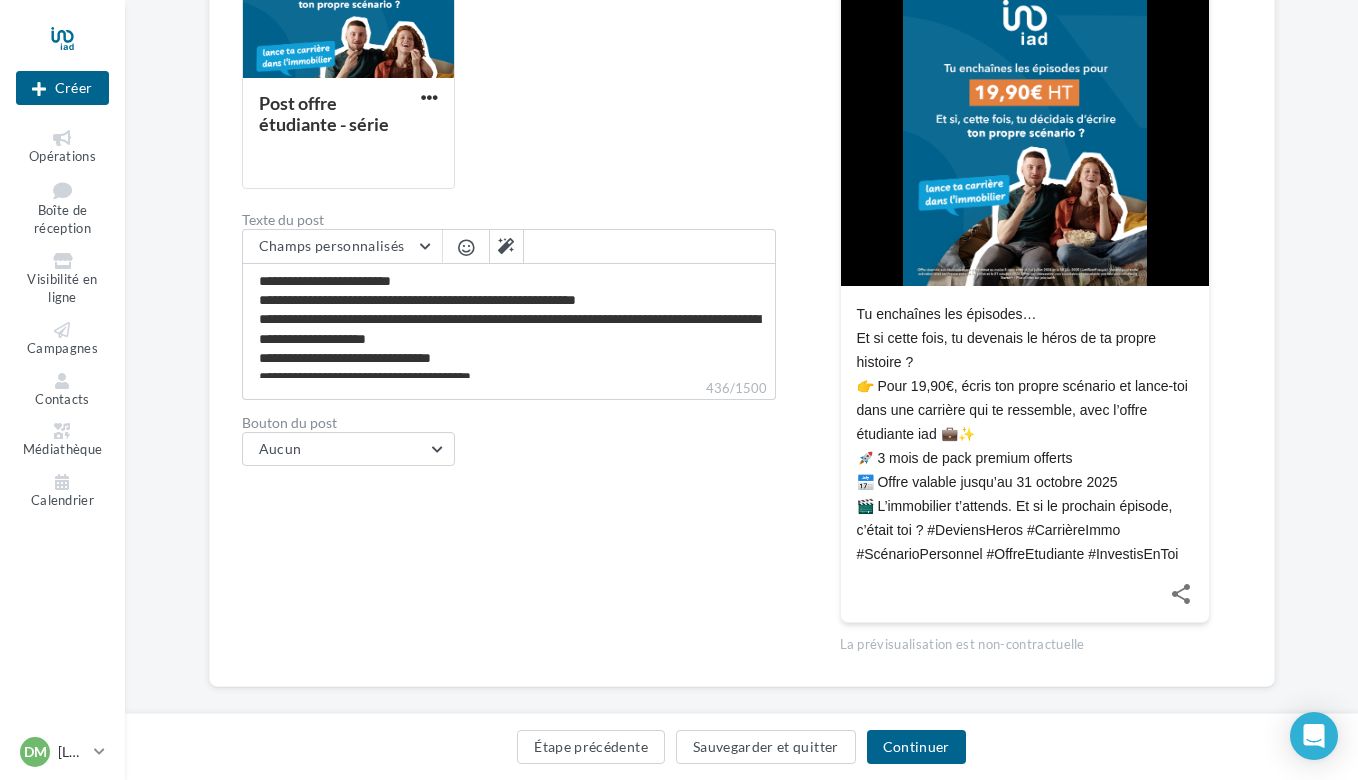 click on "Tu enchaînes les épisodes…
Et si cette fois, tu devenais le héros de ta propre histoire ?
👉 Pour 19,90€, écris ton propre scénario et lance-toi dans une carrière qui te ressemble, avec l’offre étudiante iad 💼✨
🚀 3 mois de pack premium offerts
📅 Offre valable jusqu’au 31 octobre 2025
🎬 L’immobilier t’attends. Et si le prochain épisode, c’était toi ? #DeviensHeros #CarrièreImmo #ScénarioPersonnel #OffreEtudiante #InvestisEnToi" at bounding box center [1025, 434] 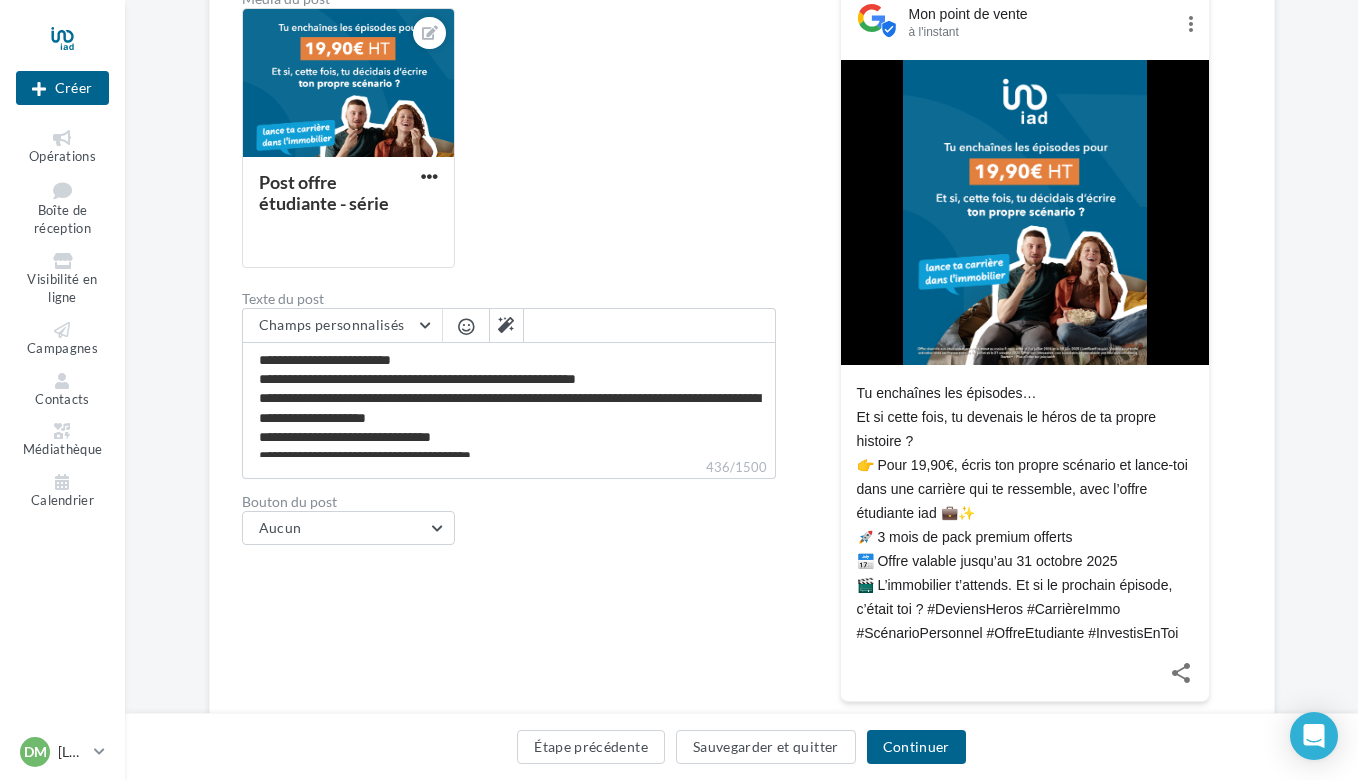 scroll, scrollTop: 297, scrollLeft: 0, axis: vertical 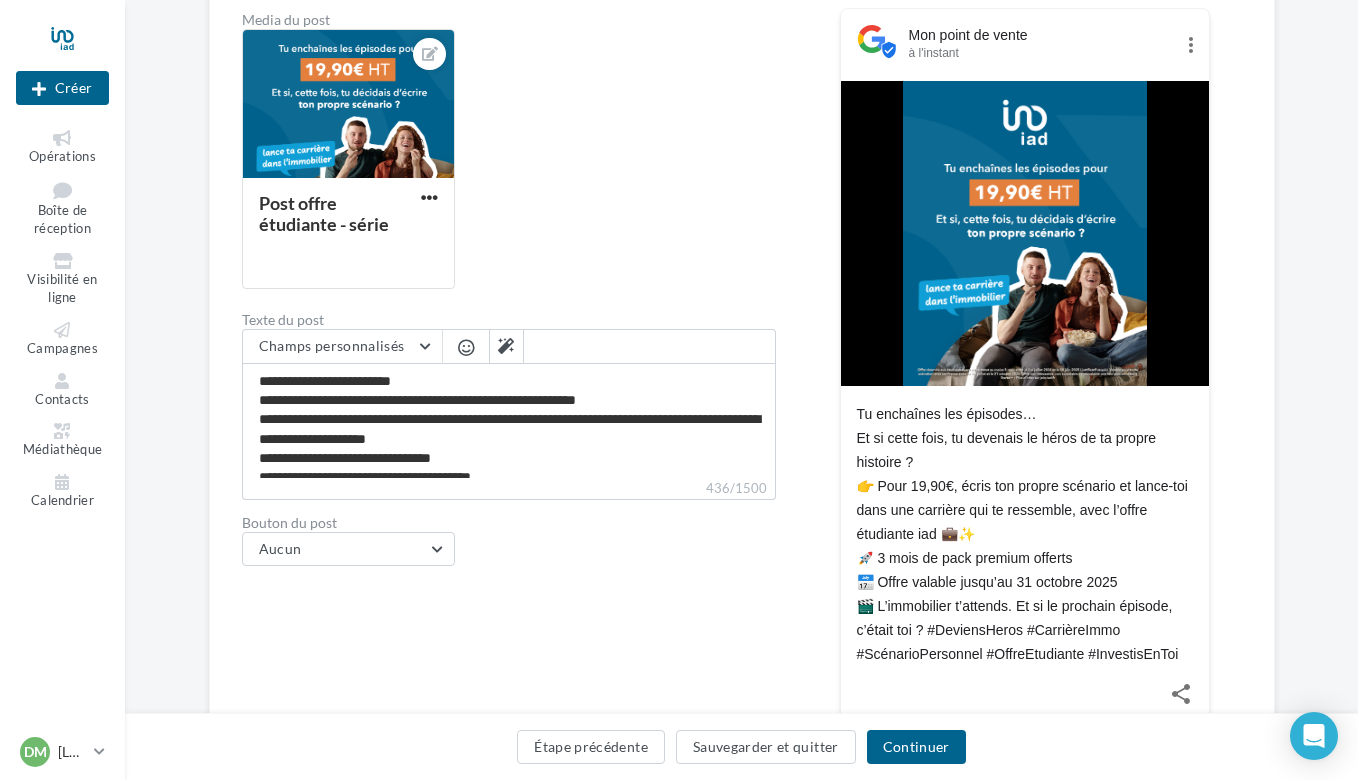 click at bounding box center [466, 347] 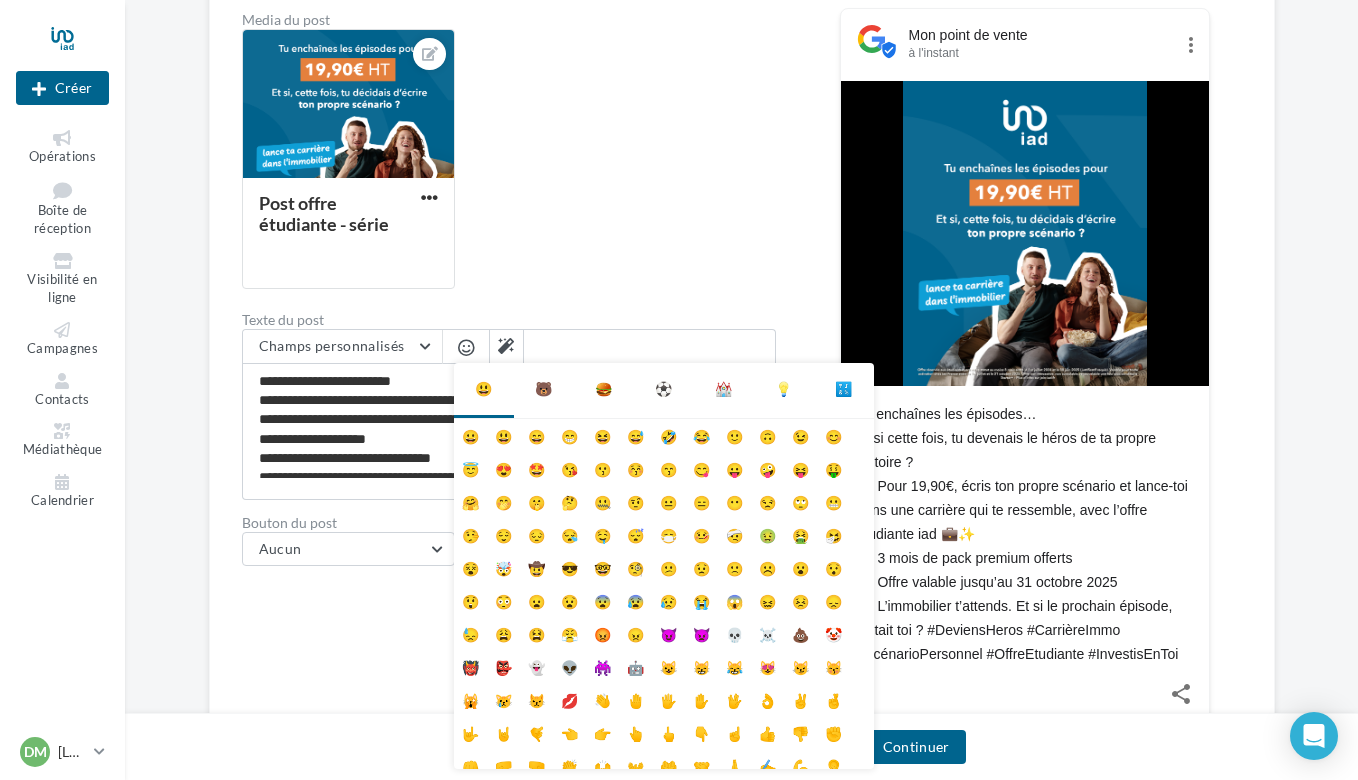 click at bounding box center [466, 347] 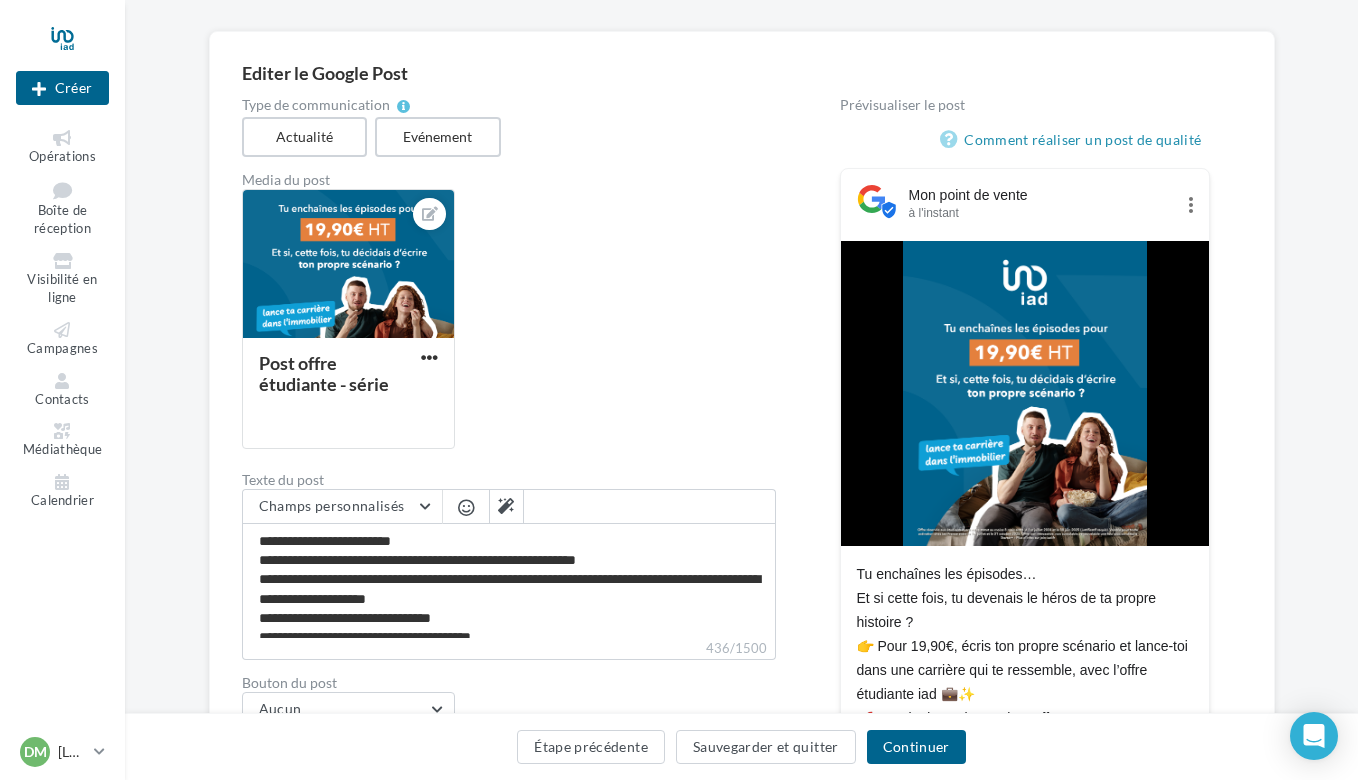 scroll, scrollTop: 0, scrollLeft: 0, axis: both 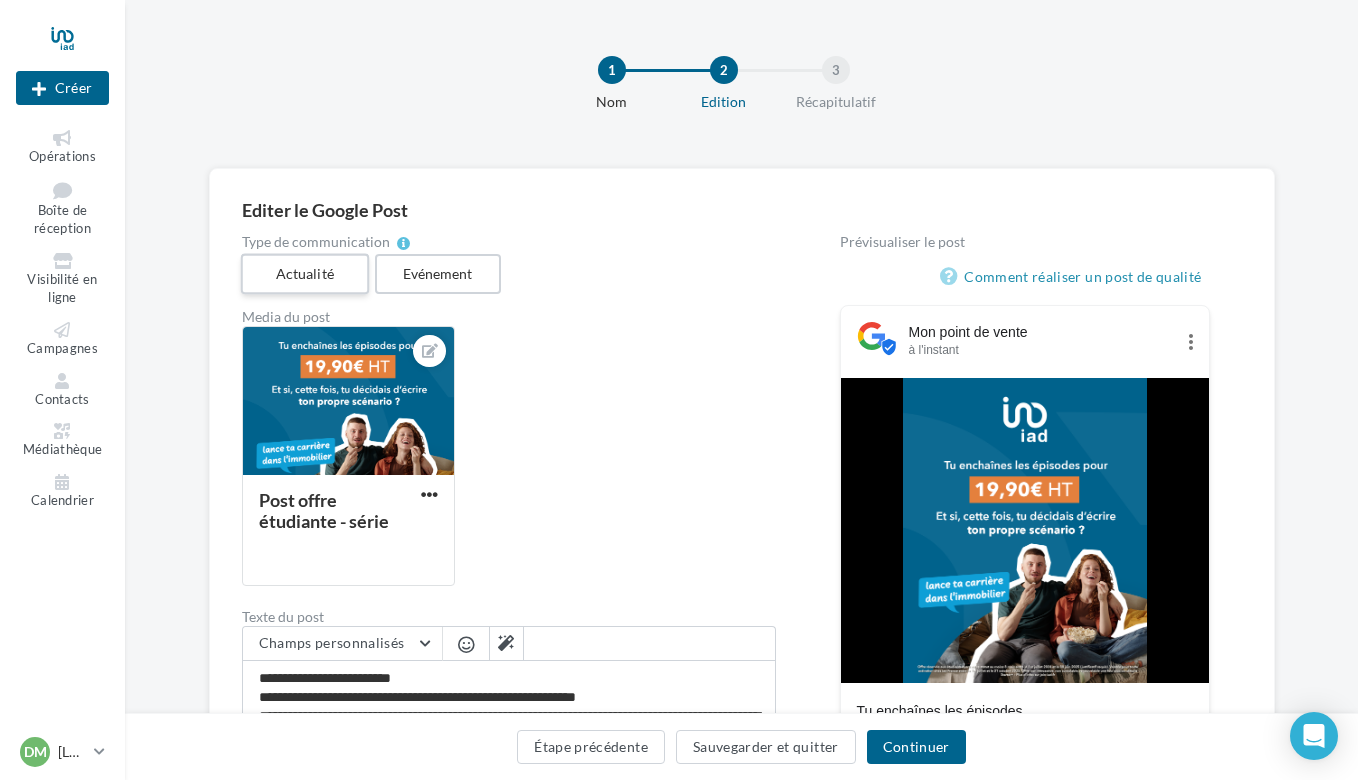 click on "Actualité" at bounding box center (304, 274) 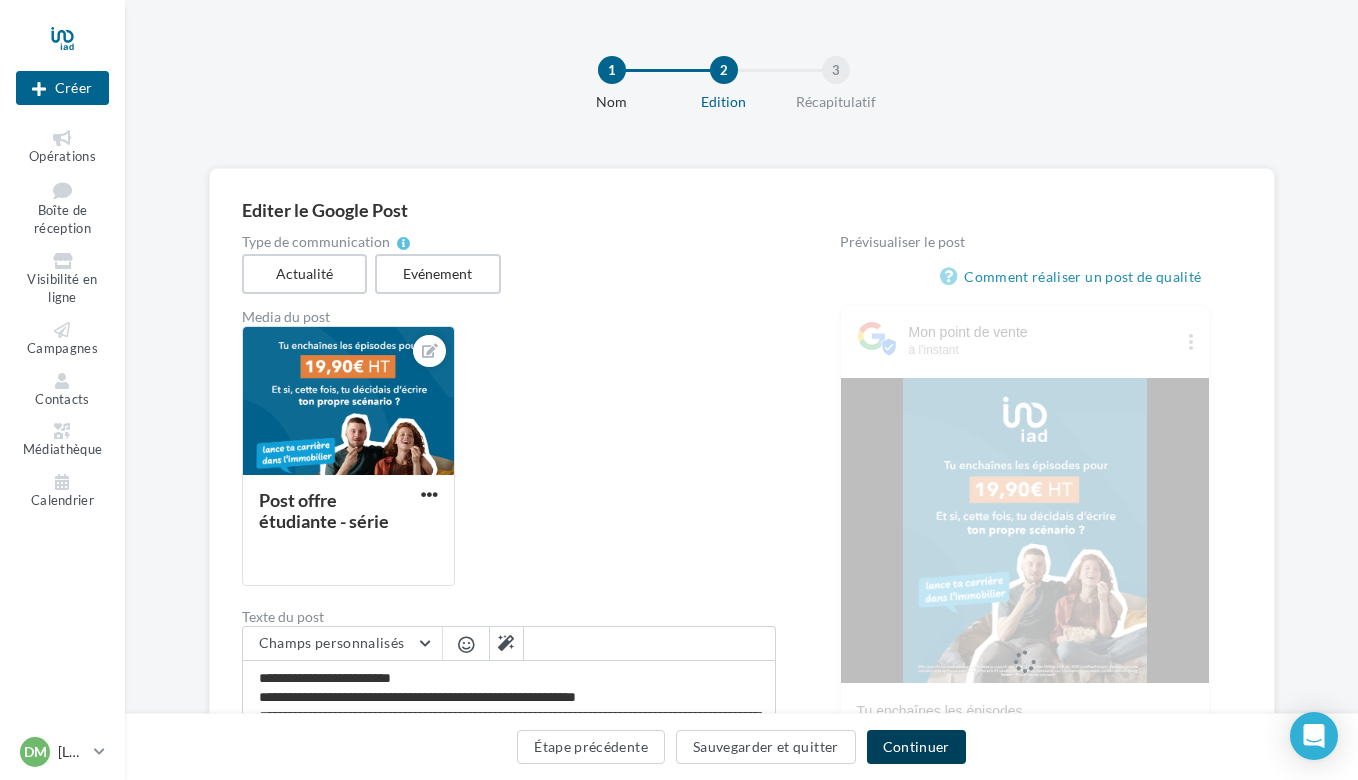 click on "Continuer" at bounding box center [916, 747] 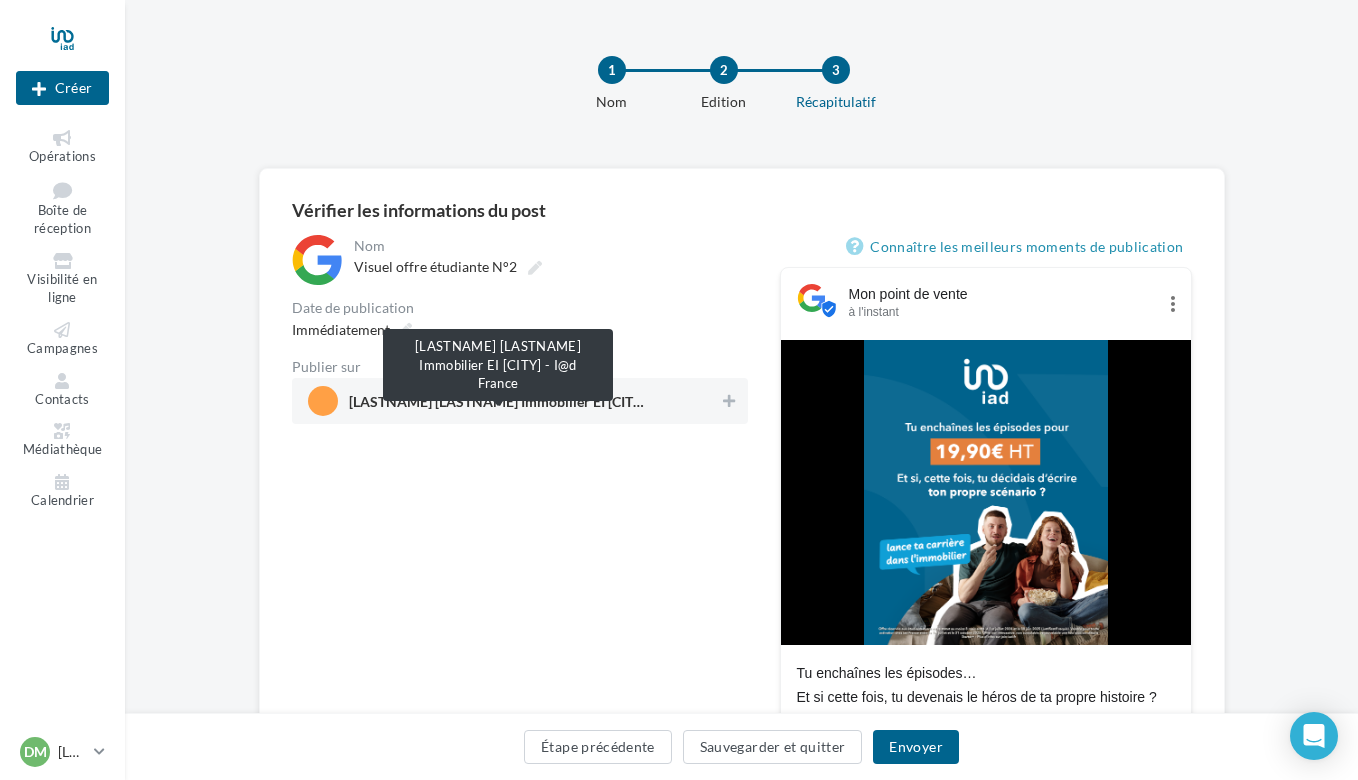 click on "Daoud Mihoubi Immobilier EI Choisy Le Roi - I@d France" at bounding box center [499, 406] 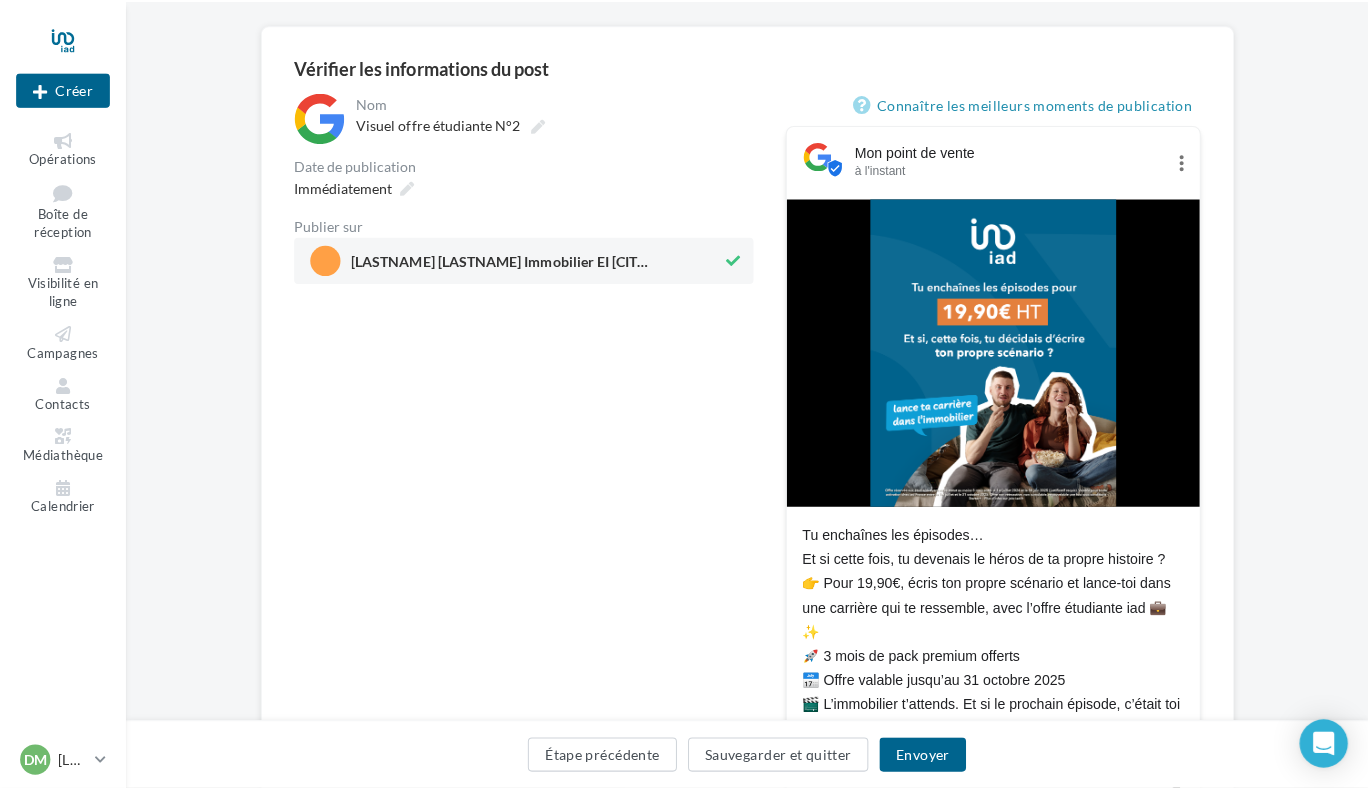 scroll, scrollTop: 200, scrollLeft: 0, axis: vertical 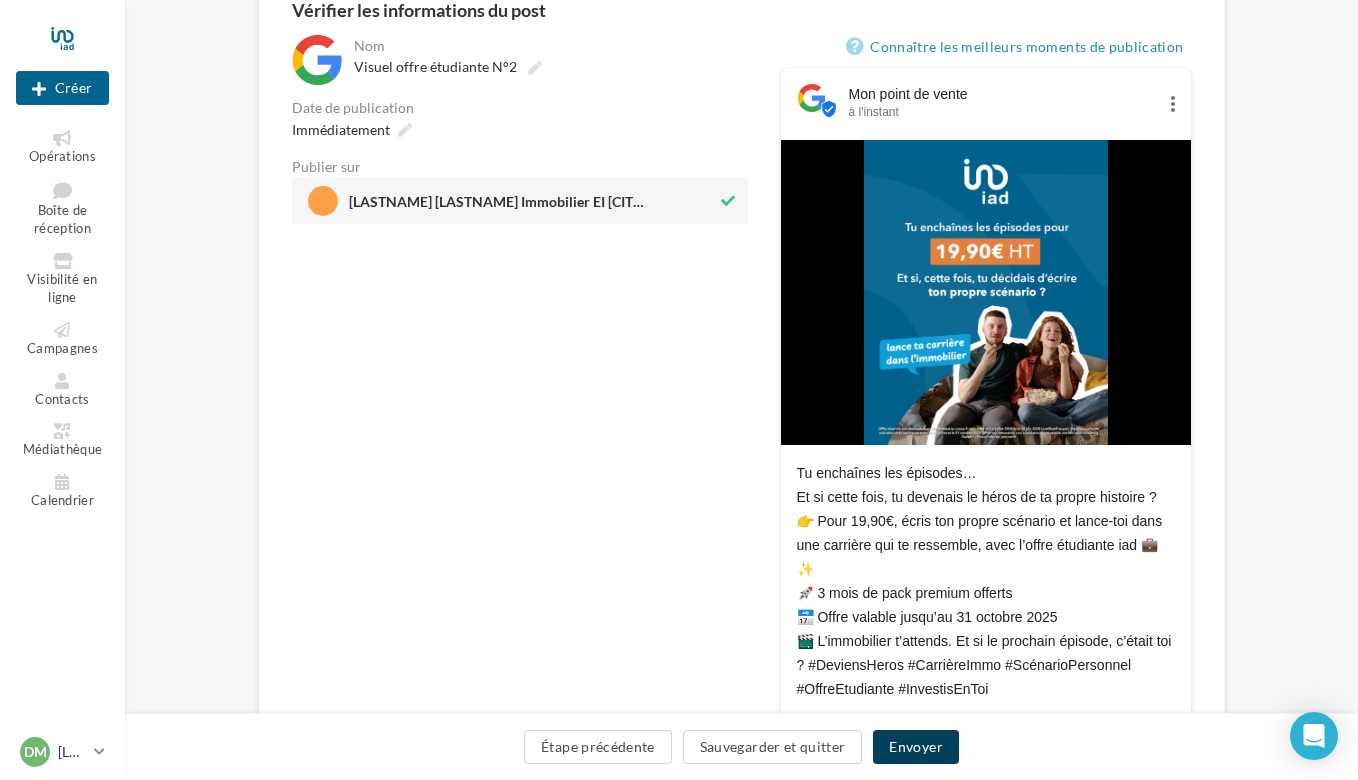 click on "Envoyer" at bounding box center (915, 747) 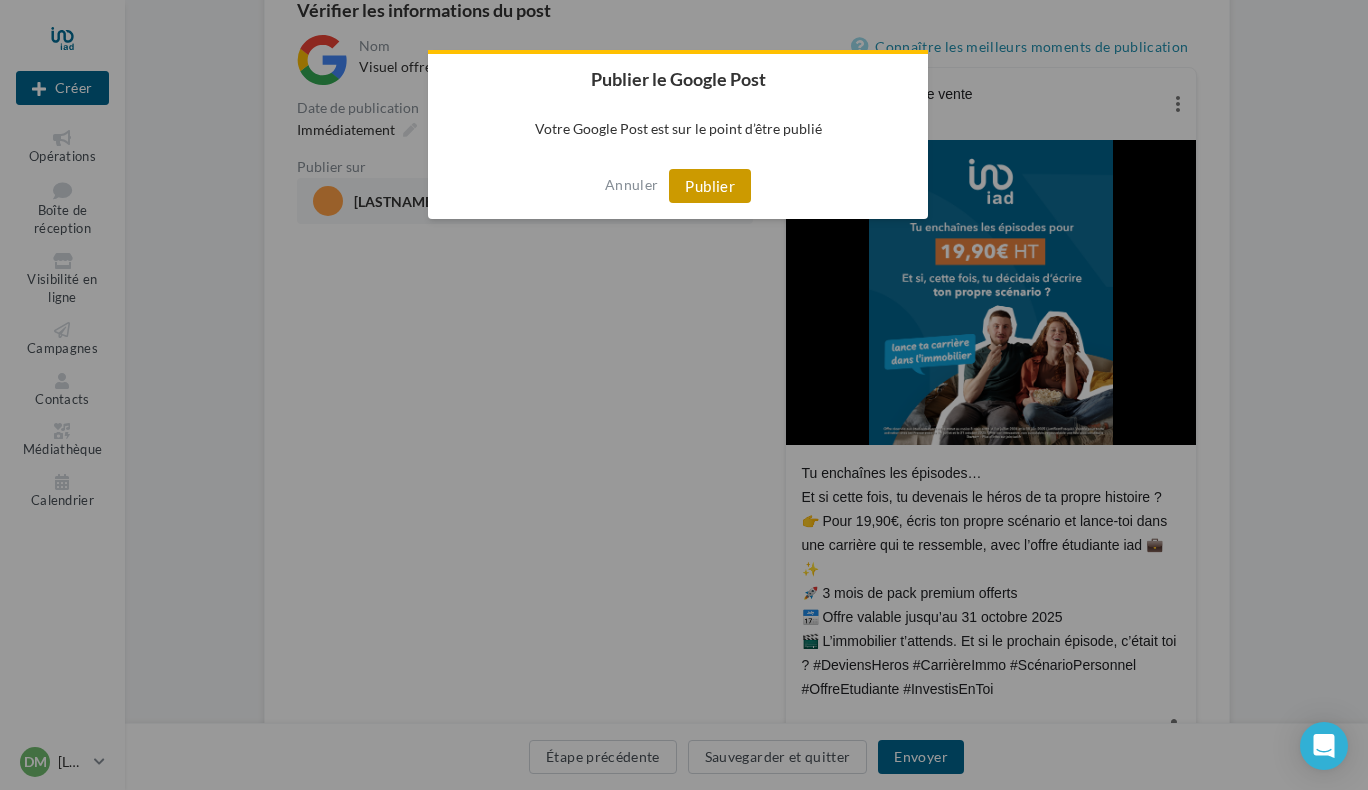 click on "Publier" at bounding box center (710, 186) 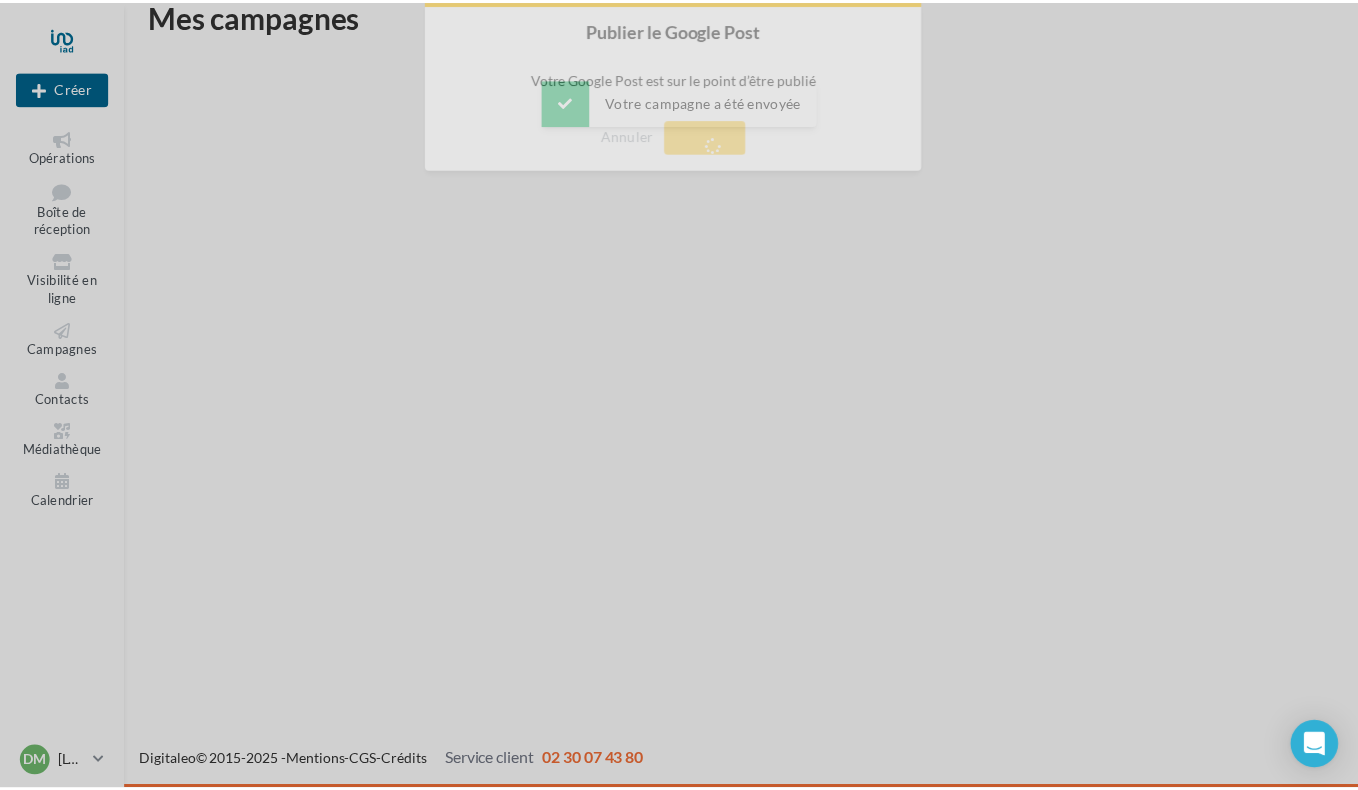 scroll, scrollTop: 32, scrollLeft: 0, axis: vertical 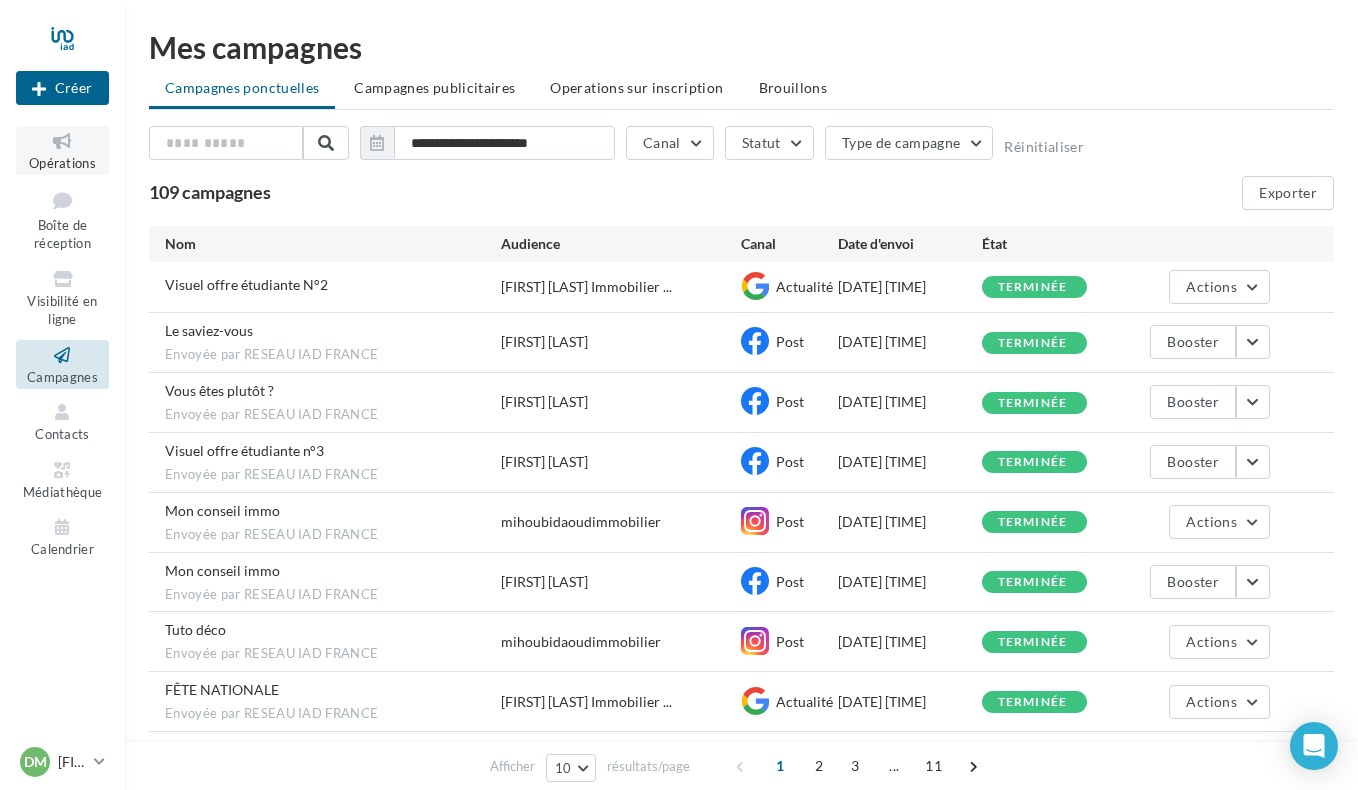 click at bounding box center [62, 141] 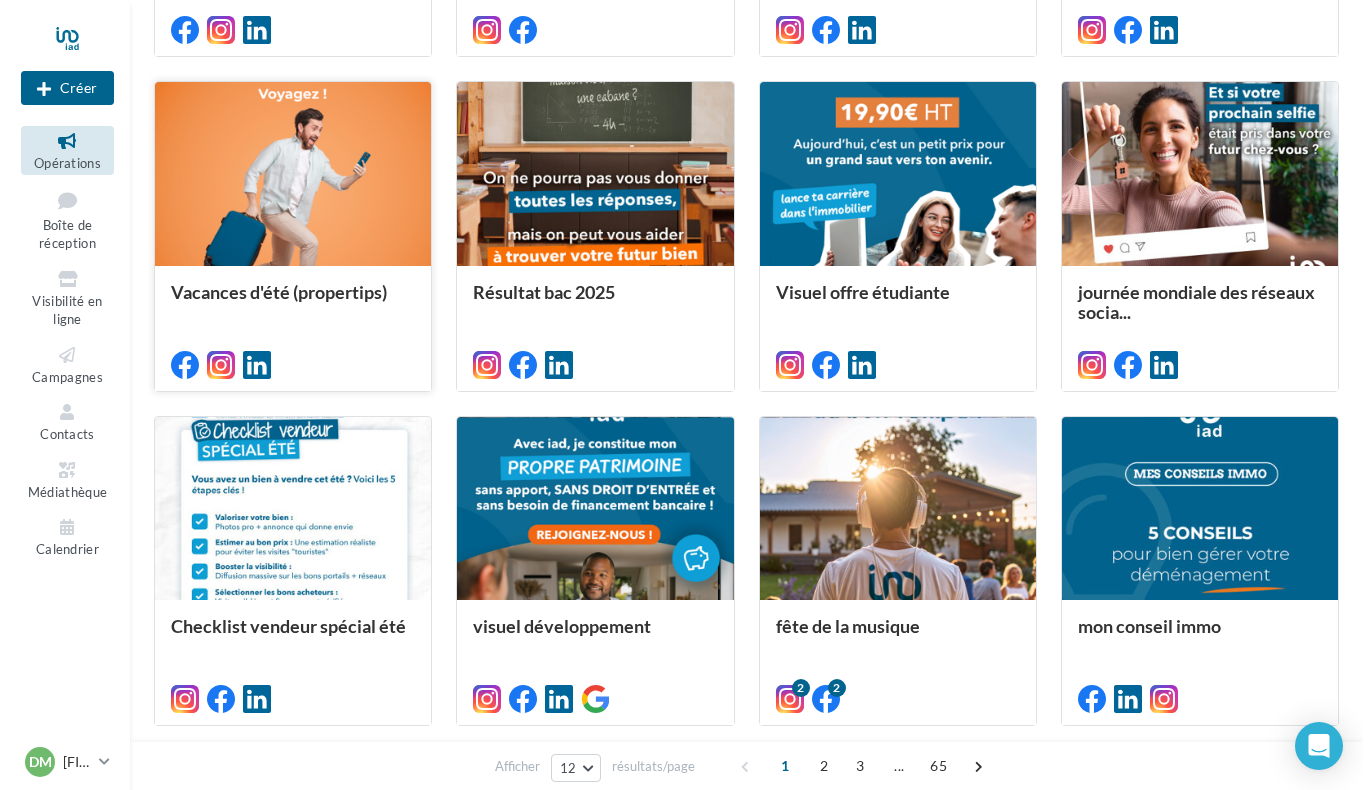 scroll, scrollTop: 900, scrollLeft: 0, axis: vertical 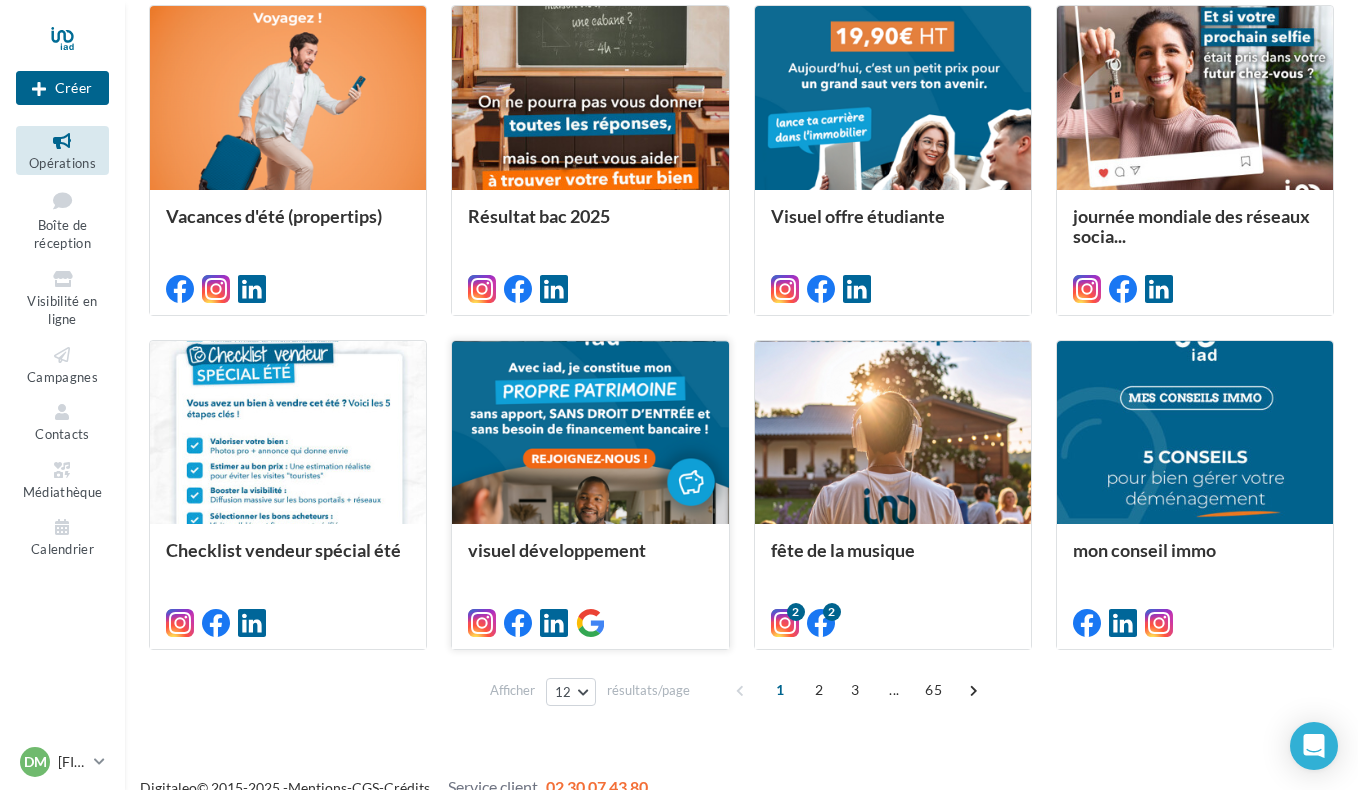 click at bounding box center (590, 434) 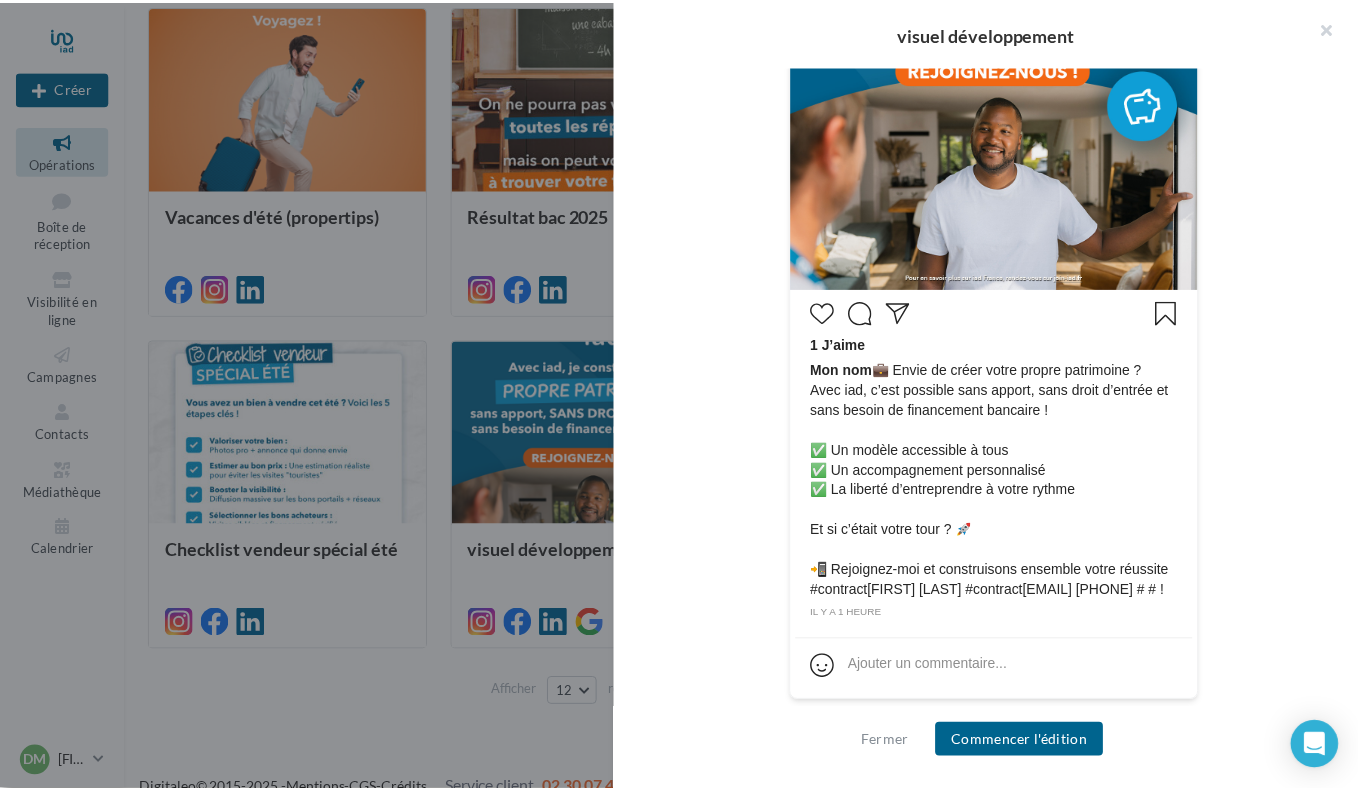 scroll, scrollTop: 738, scrollLeft: 0, axis: vertical 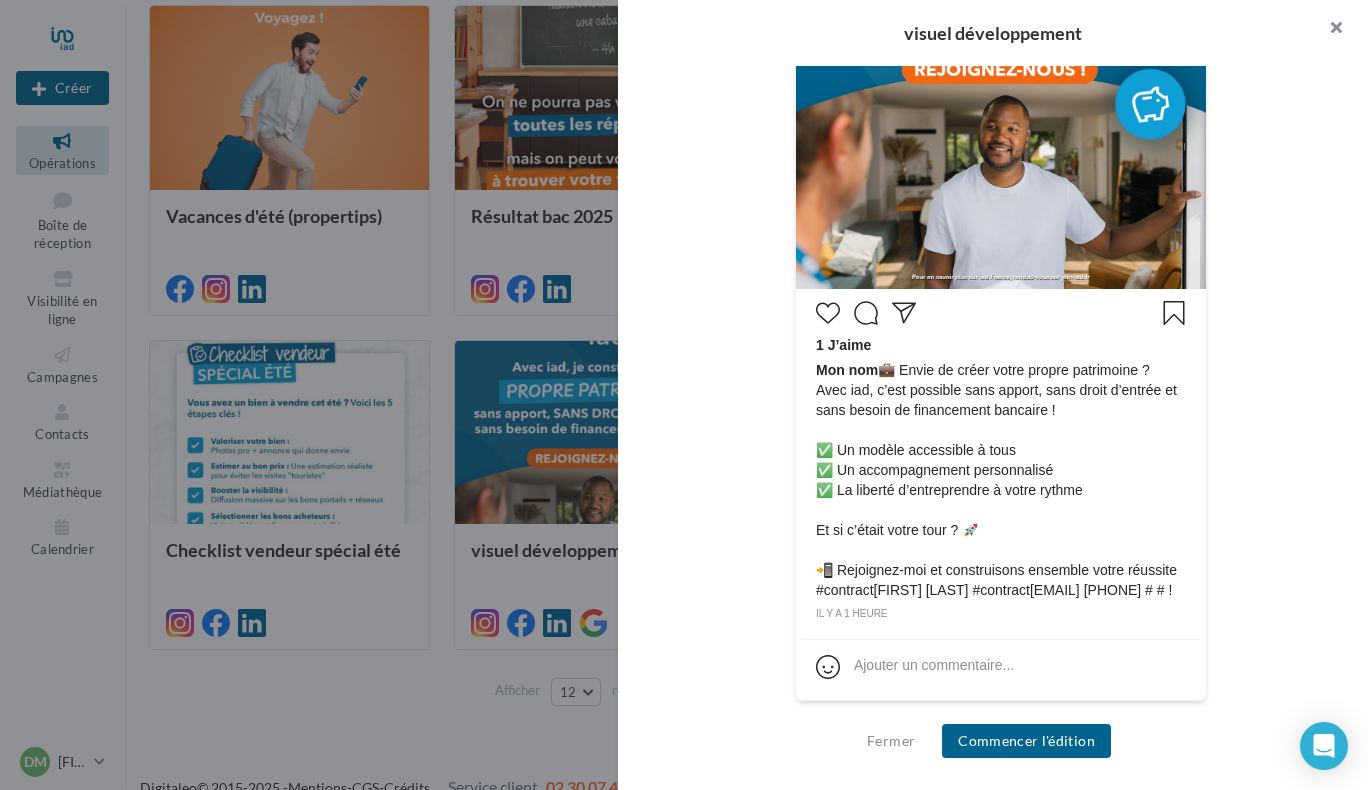 click at bounding box center (1328, 30) 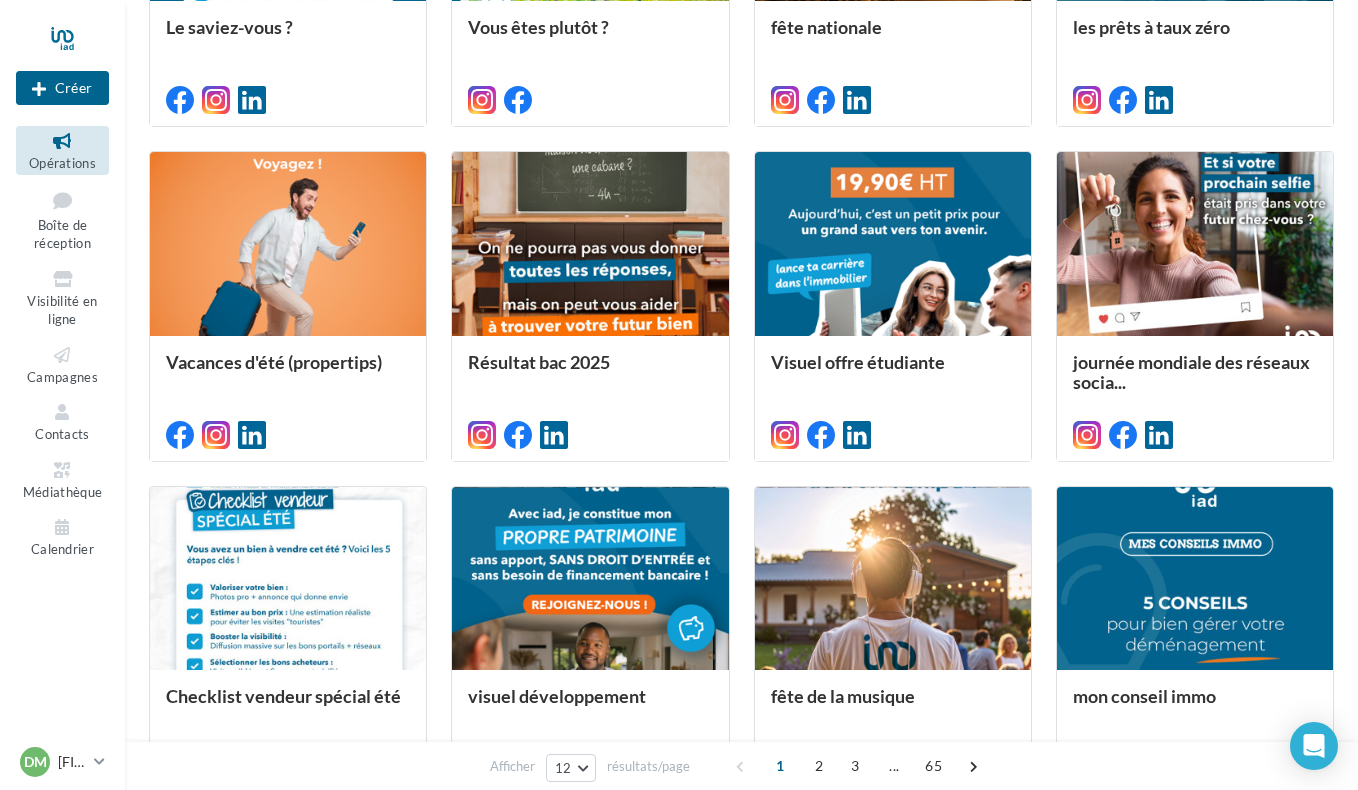 scroll, scrollTop: 600, scrollLeft: 0, axis: vertical 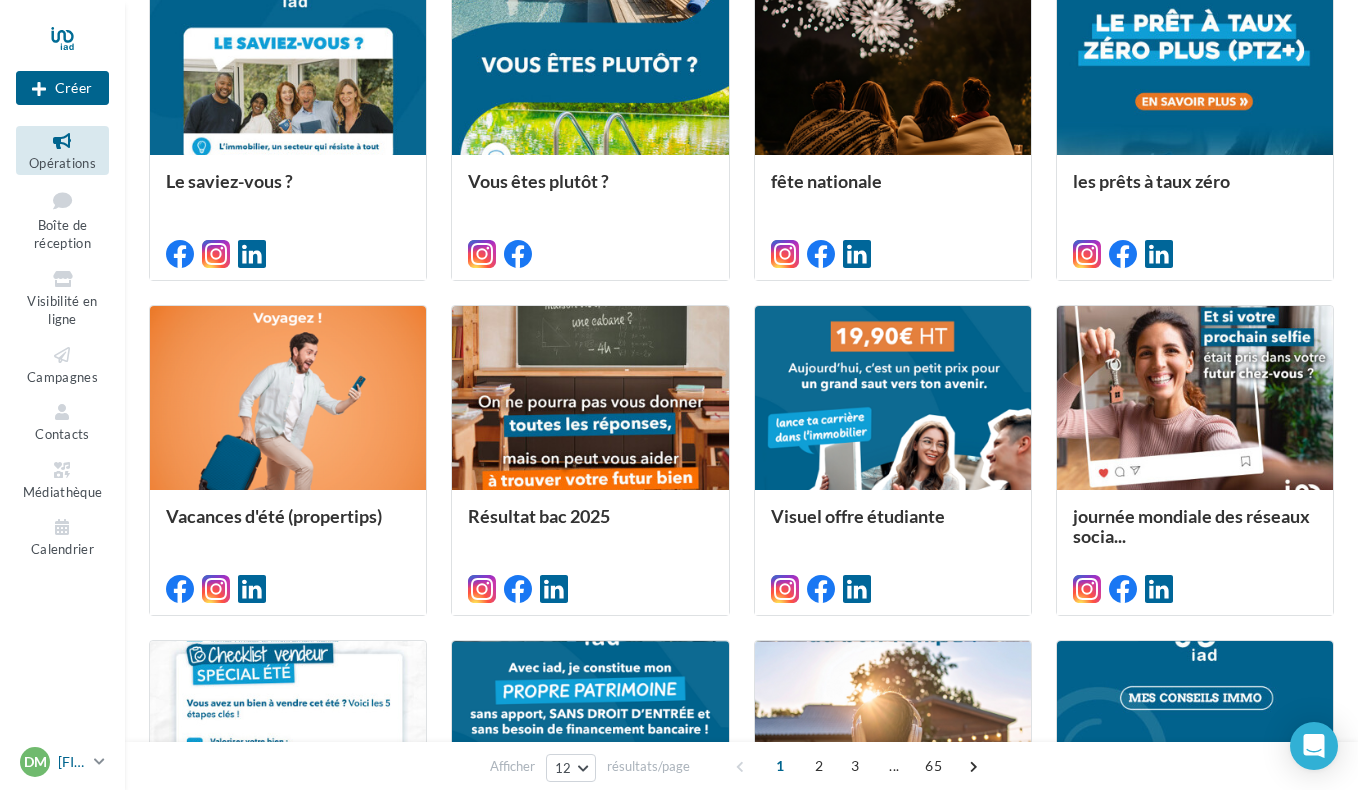 click on "DM" at bounding box center [35, 762] 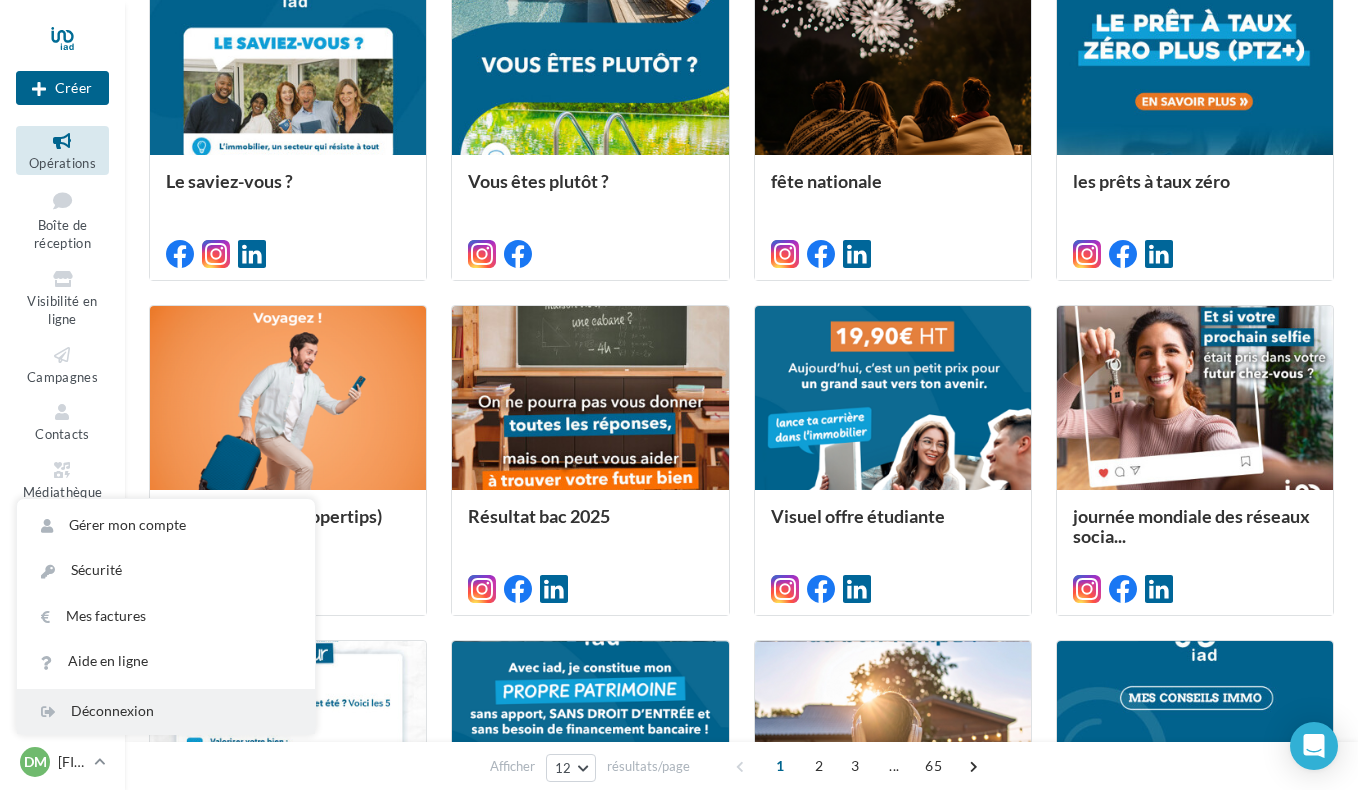 click on "Déconnexion" at bounding box center [166, 711] 